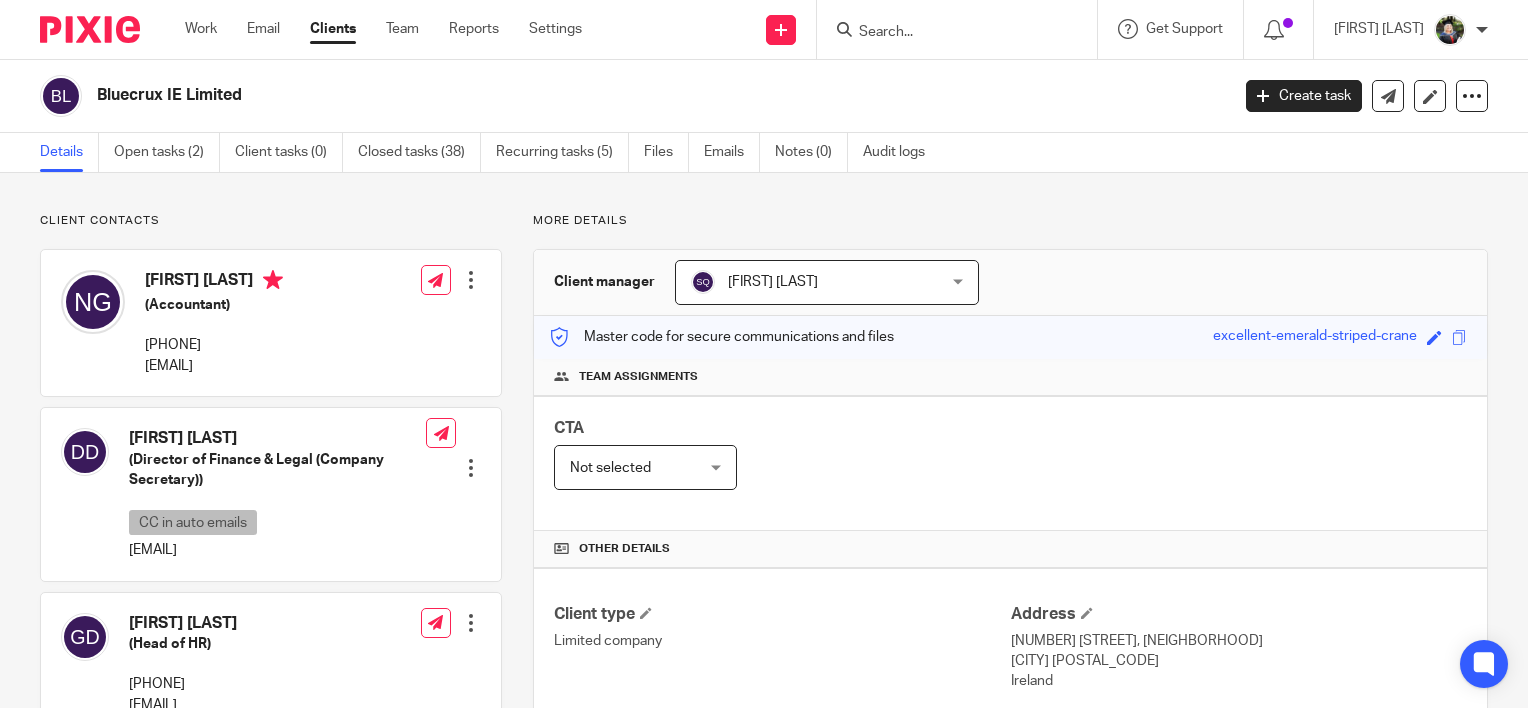 scroll, scrollTop: 0, scrollLeft: 0, axis: both 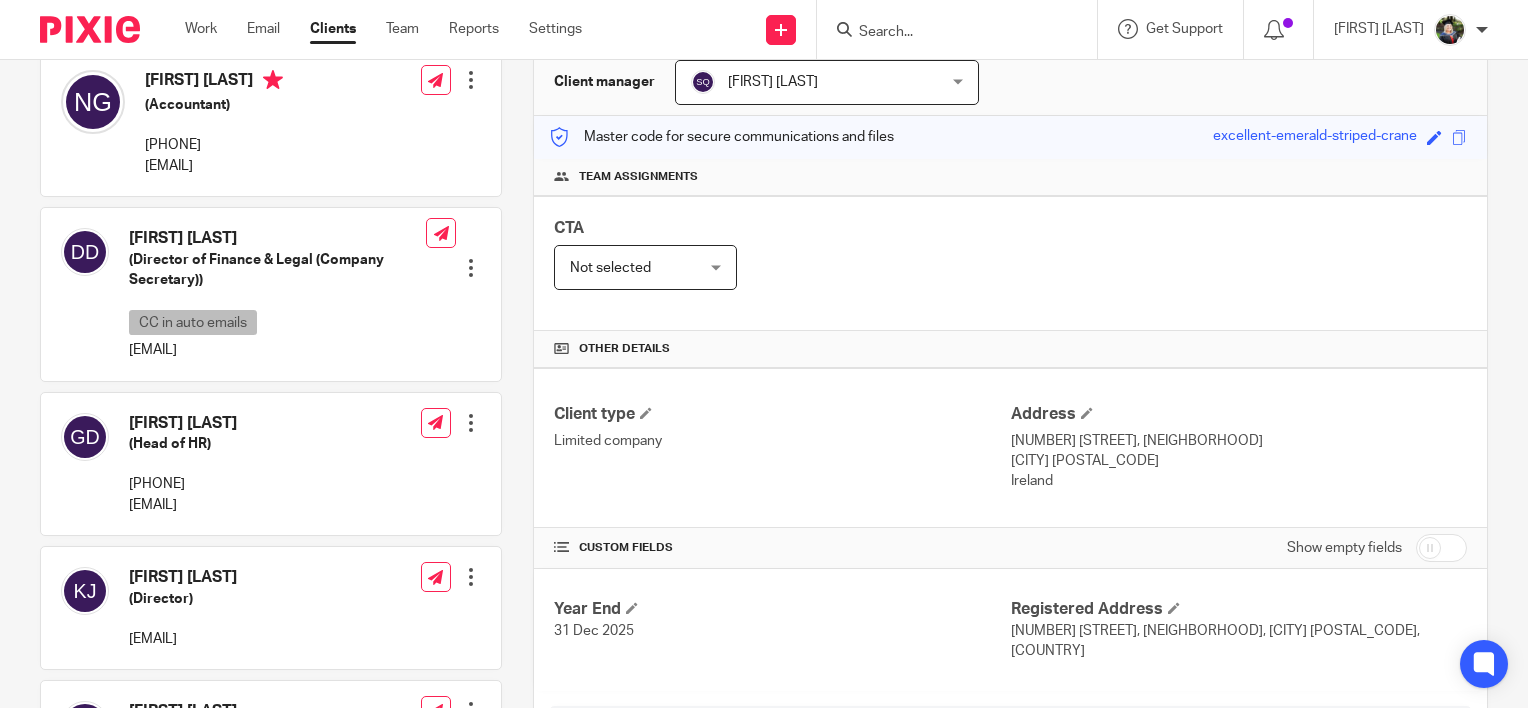 click at bounding box center [471, 268] 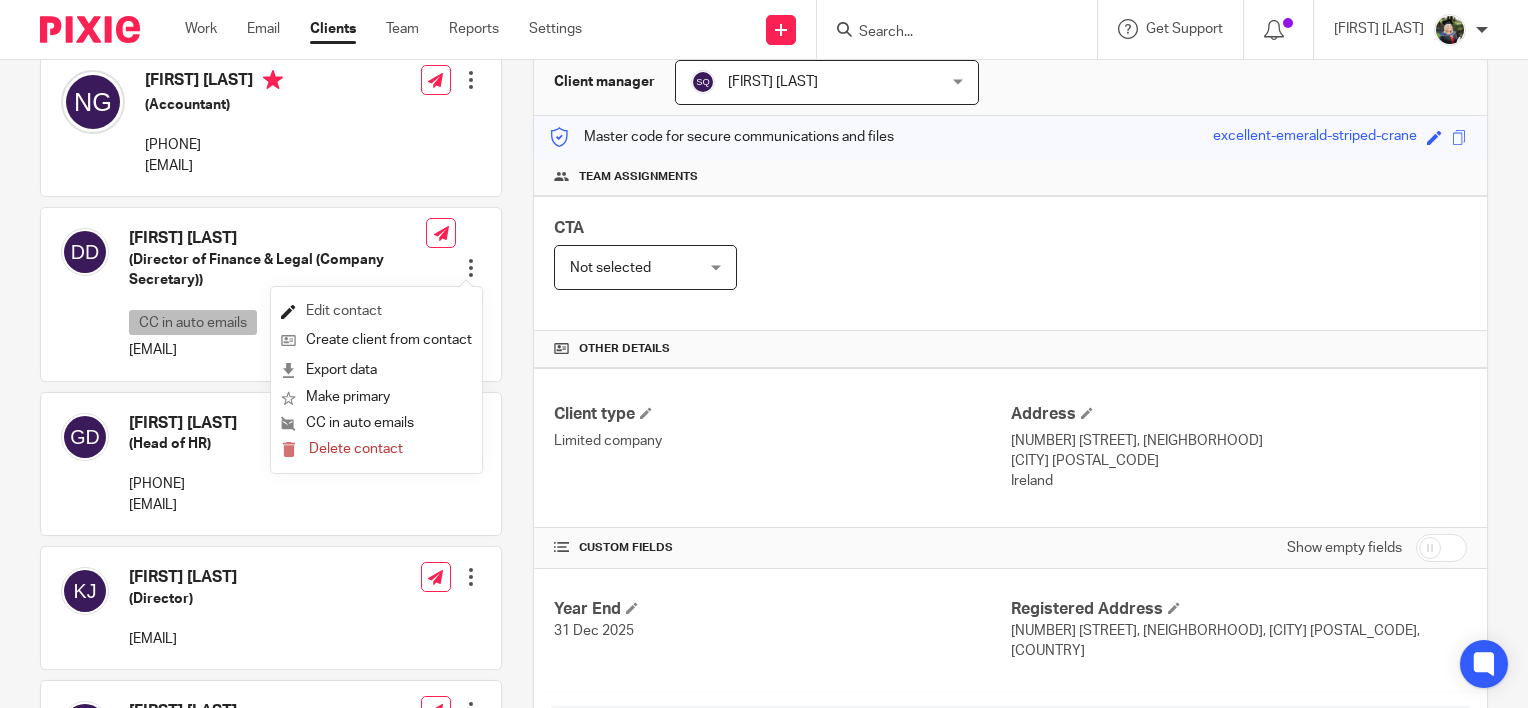 click on "Edit contact" at bounding box center [376, 311] 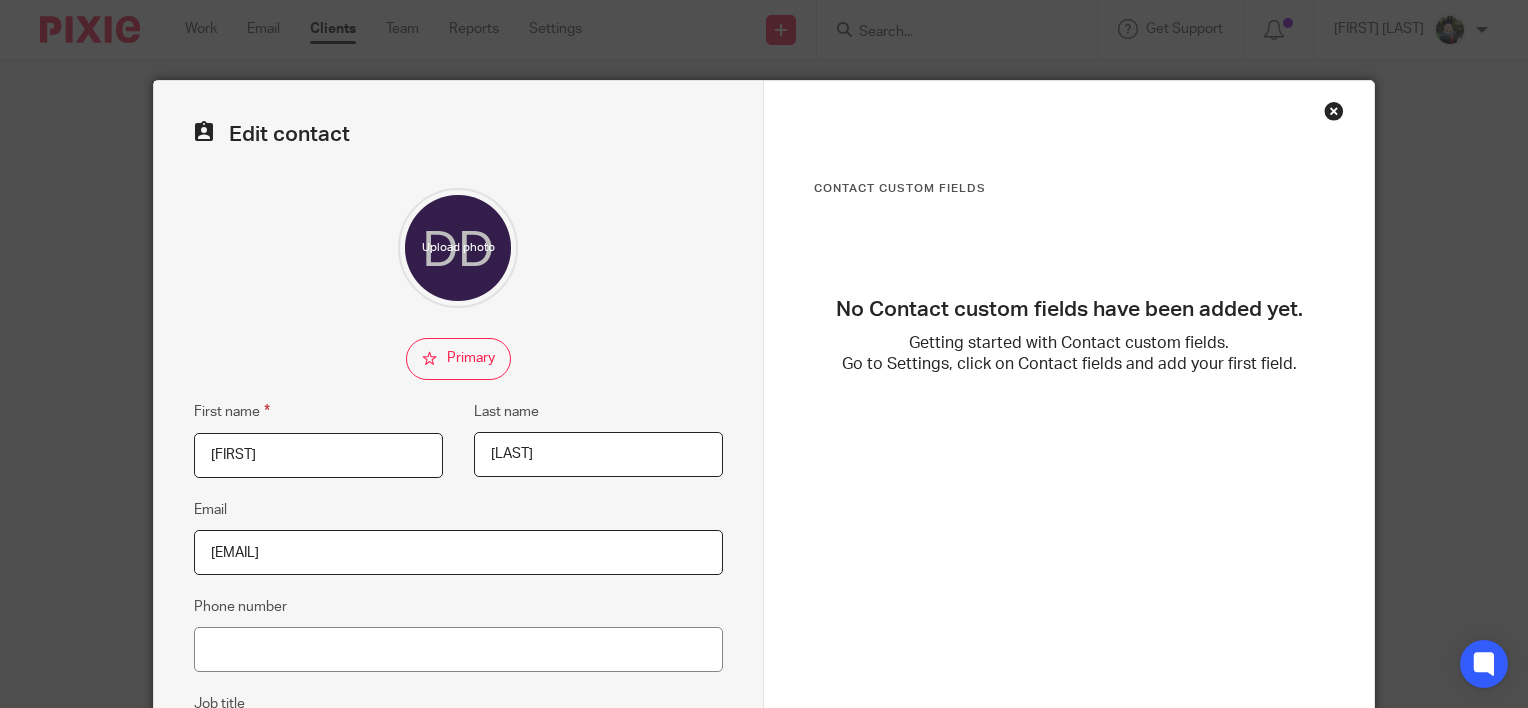 scroll, scrollTop: 0, scrollLeft: 0, axis: both 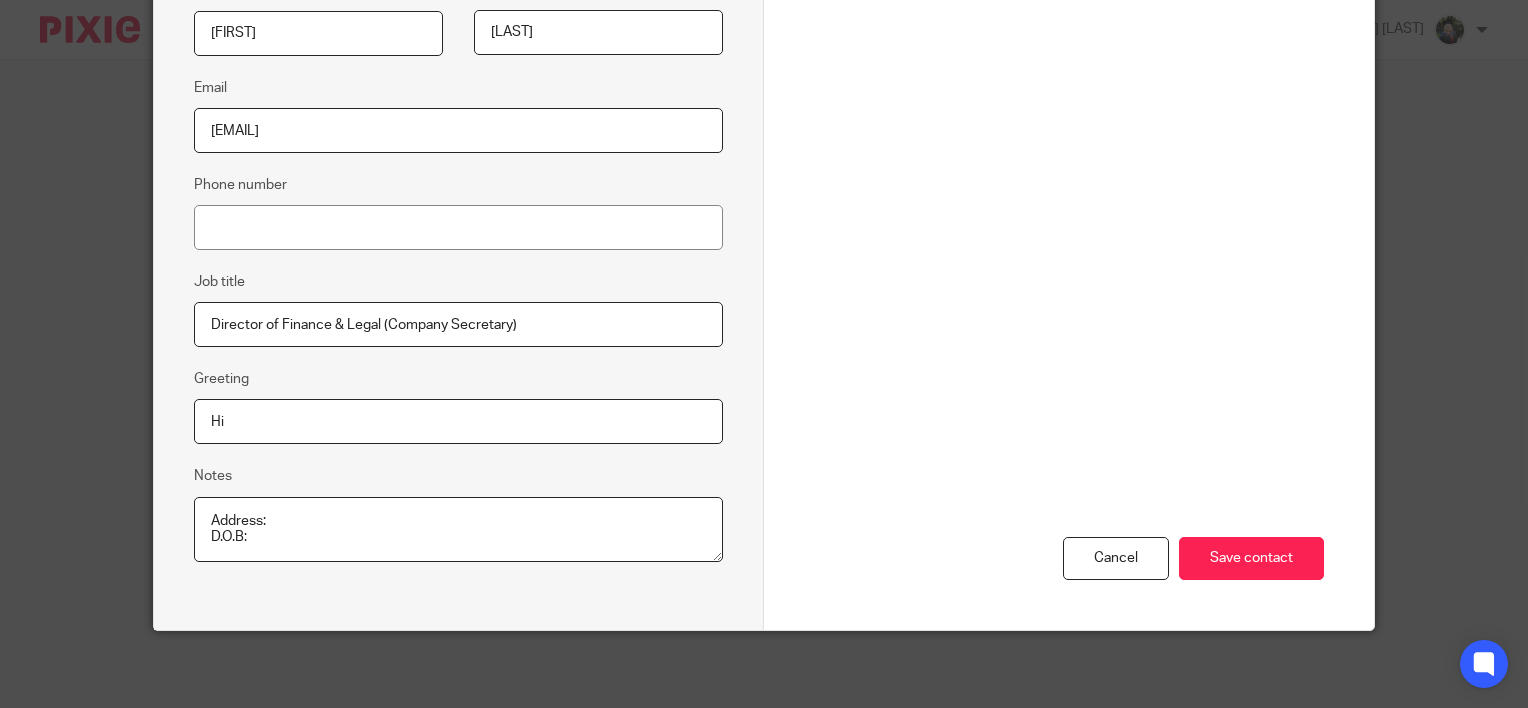 click on "Address:
D.O.B:" at bounding box center (458, 530) 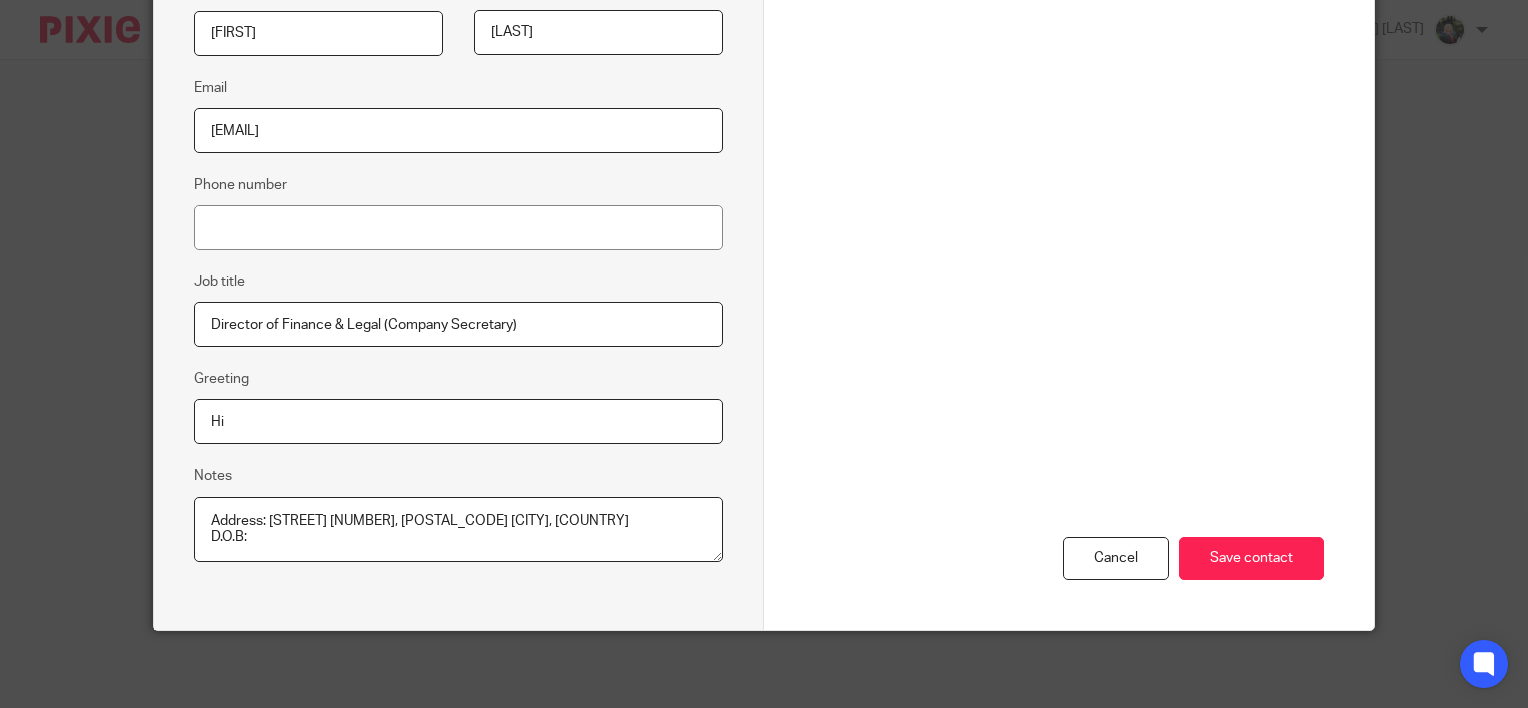 click on "Address:
D.O.B:" at bounding box center (458, 530) 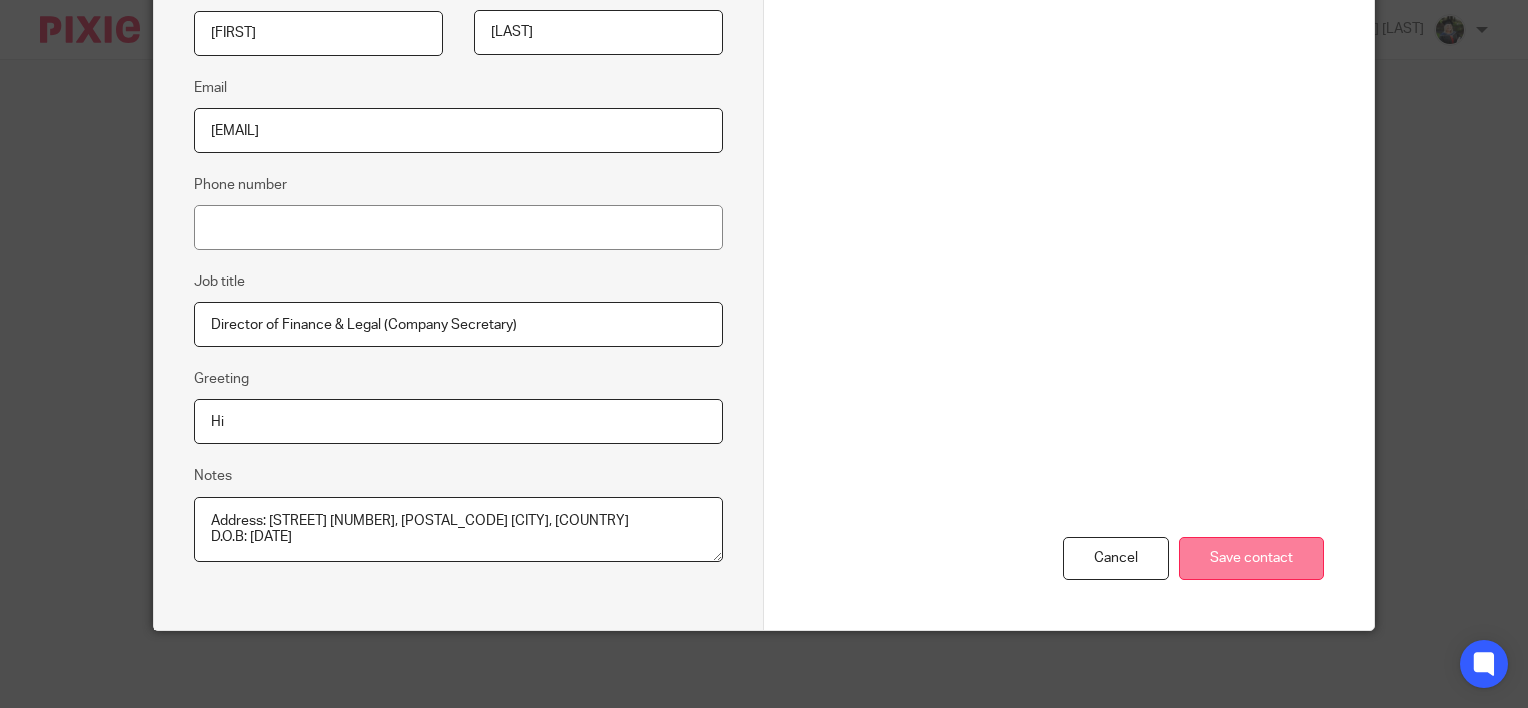 type on "Address: Gaasbeekstraat 93, 1701 Itterbeek, Belgium
D.O.B: 10/05/1992" 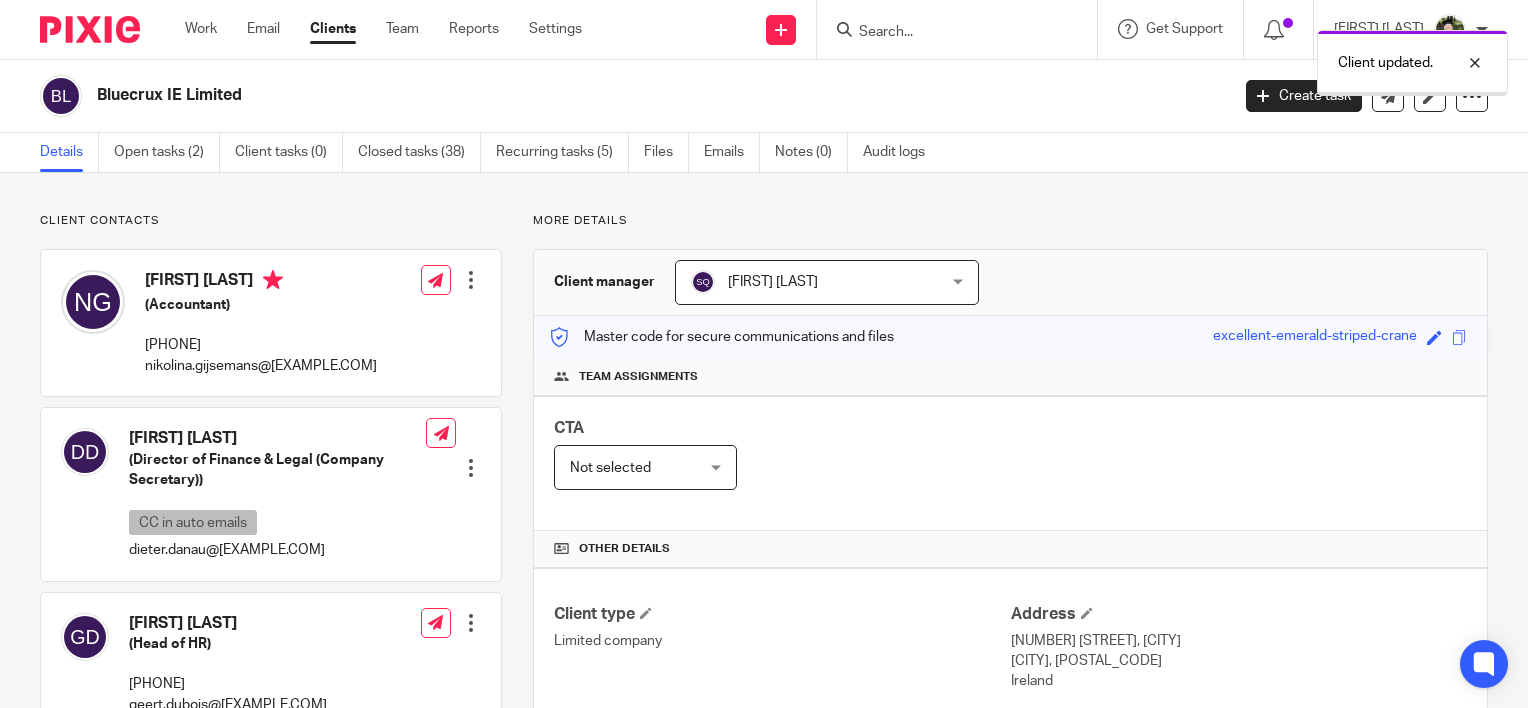 scroll, scrollTop: 0, scrollLeft: 0, axis: both 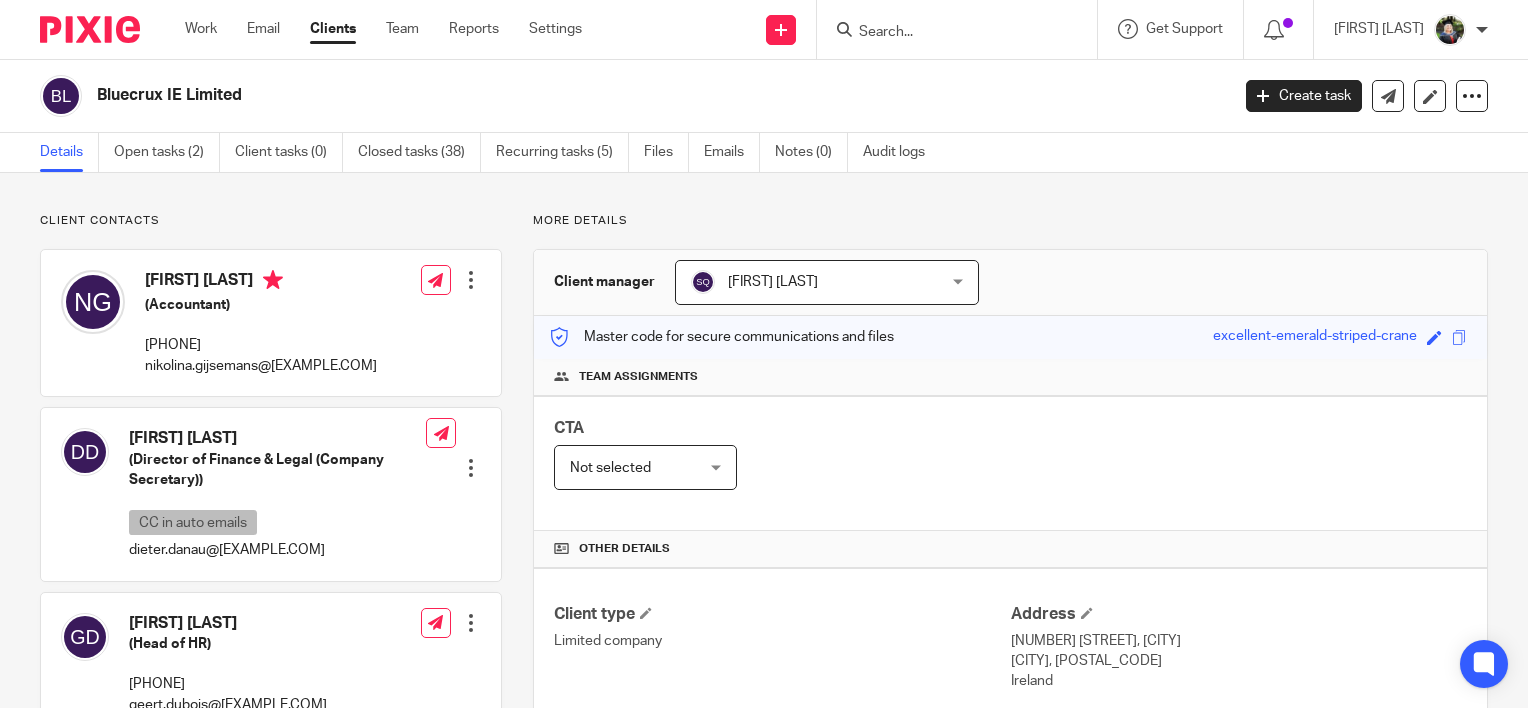 click on "Work
Email
Clients
Team
Reports
Settings
Work
Email
Clients
Team
Reports
Settings" at bounding box center [388, 29] 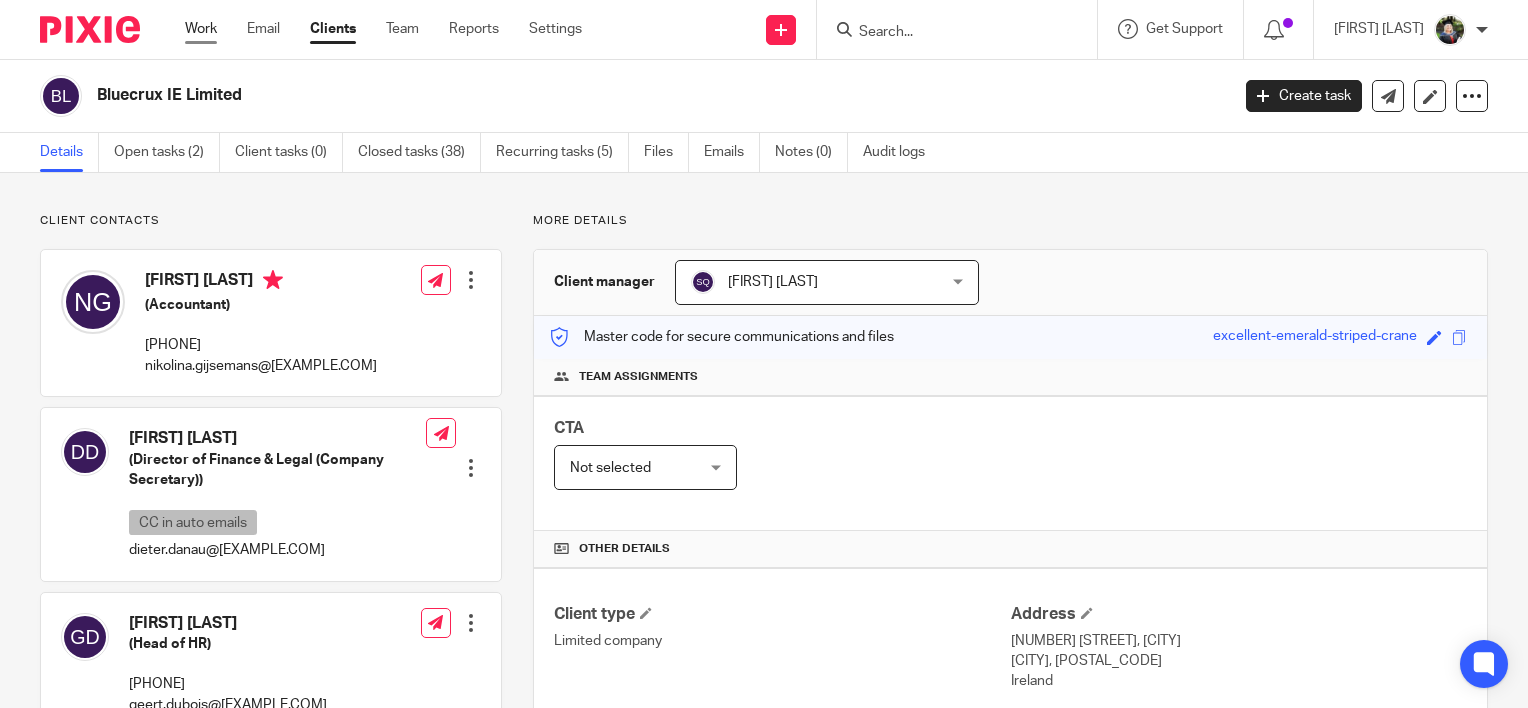 click on "Work" at bounding box center [201, 29] 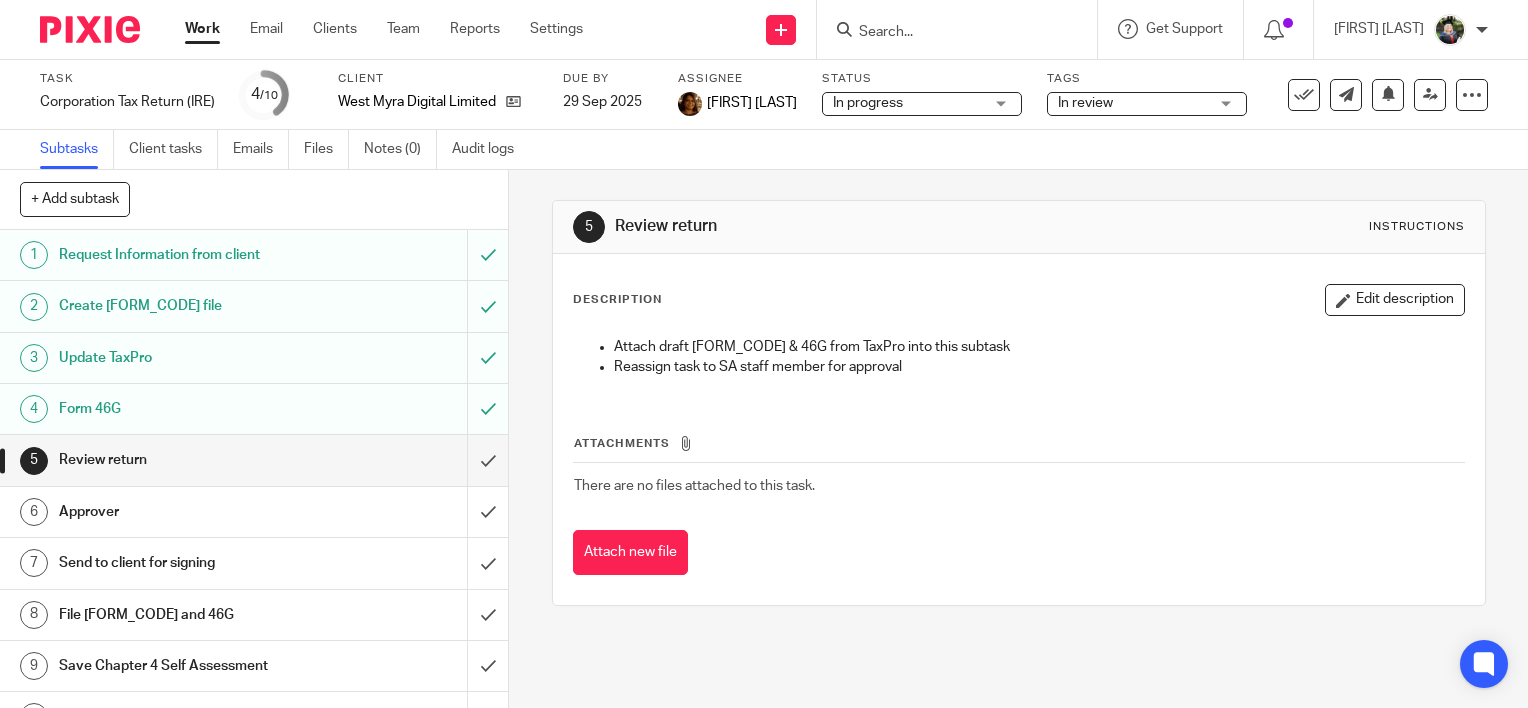 scroll, scrollTop: 0, scrollLeft: 0, axis: both 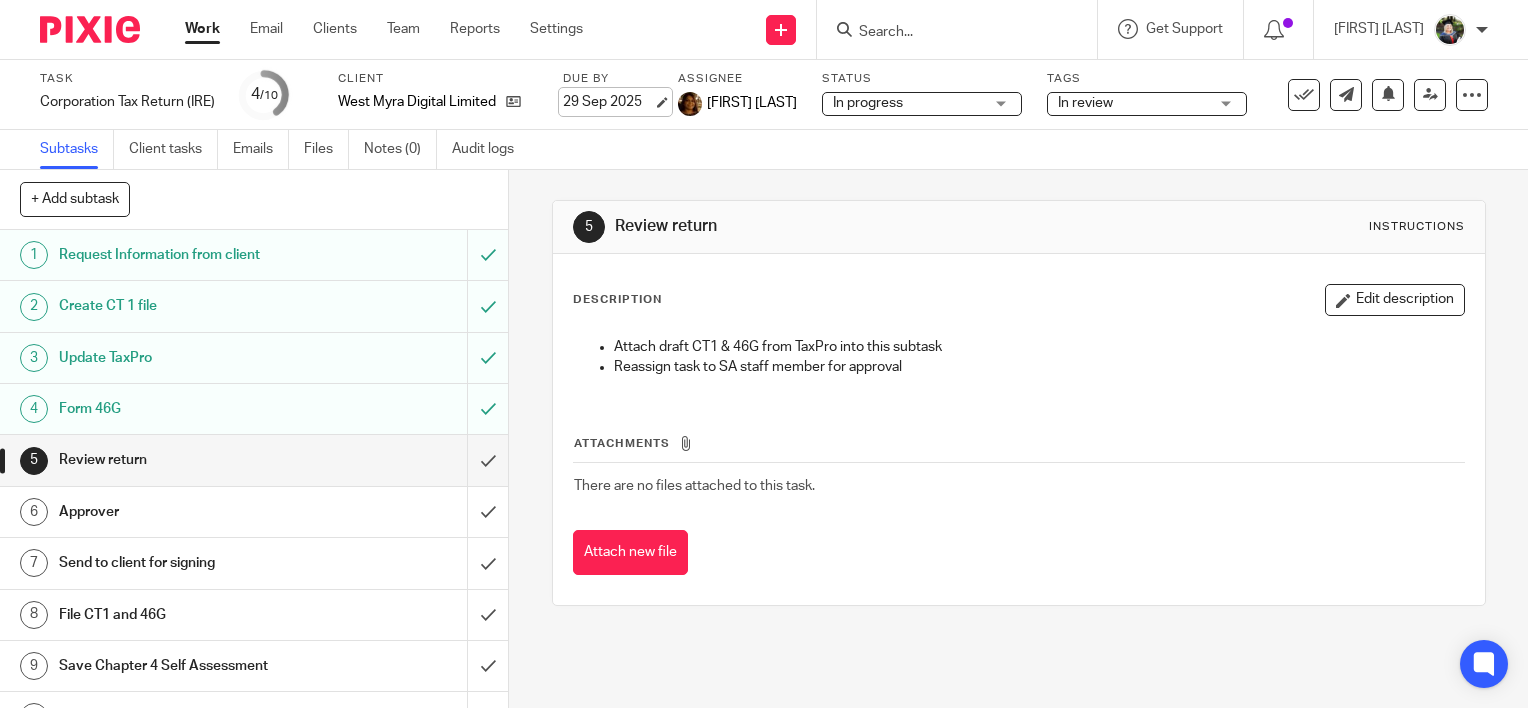click on "29 Sep 2025" at bounding box center [608, 102] 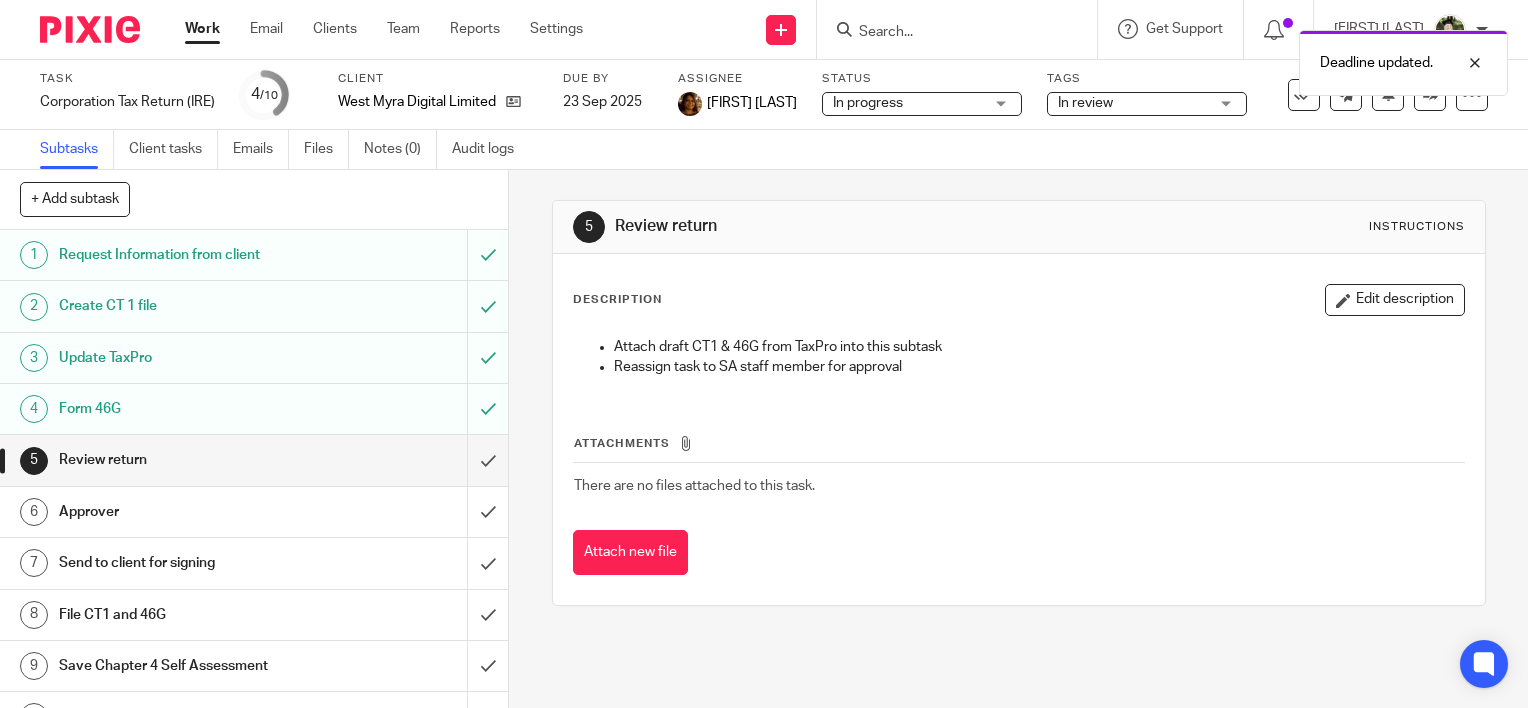 click on "Subtasks
Client tasks
Emails
Files
Notes (0)
Audit logs" at bounding box center [764, 150] 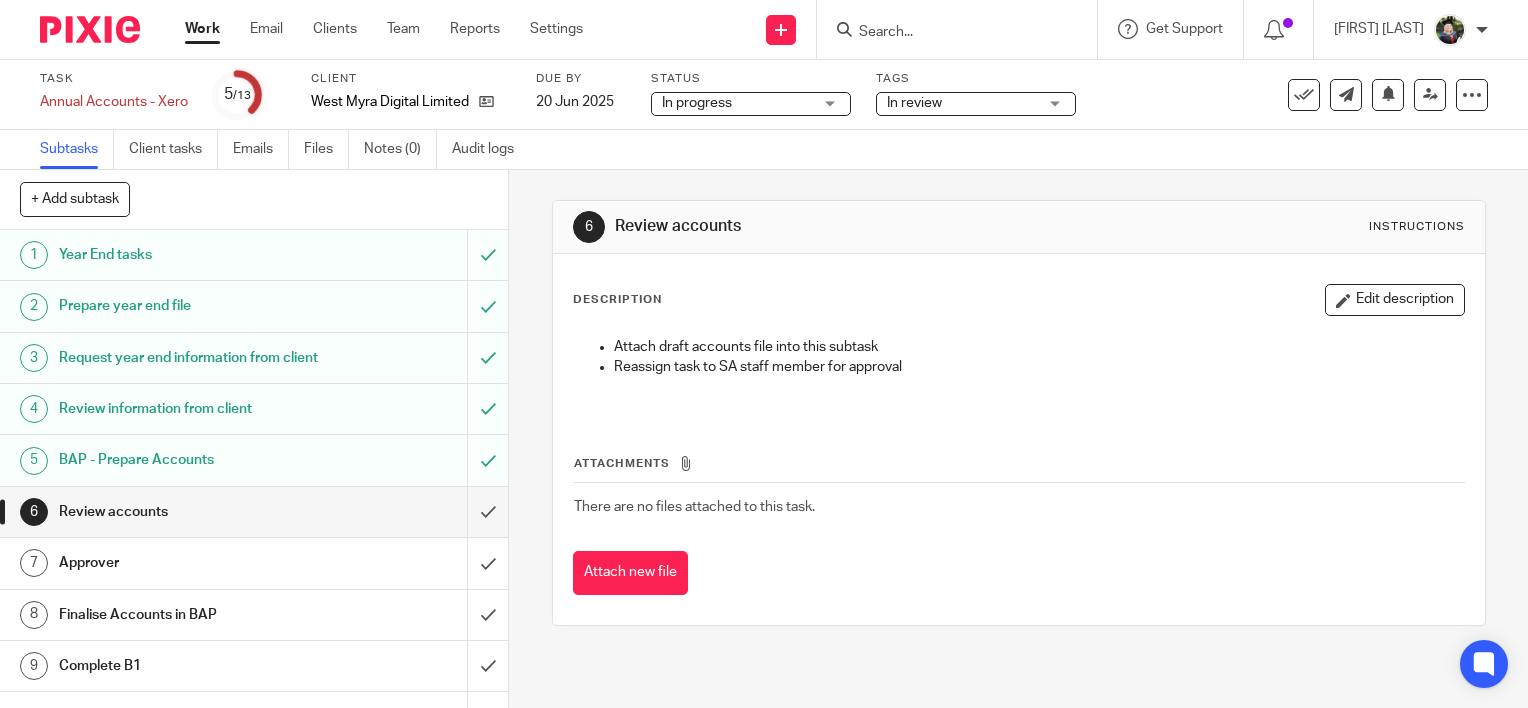scroll, scrollTop: 0, scrollLeft: 0, axis: both 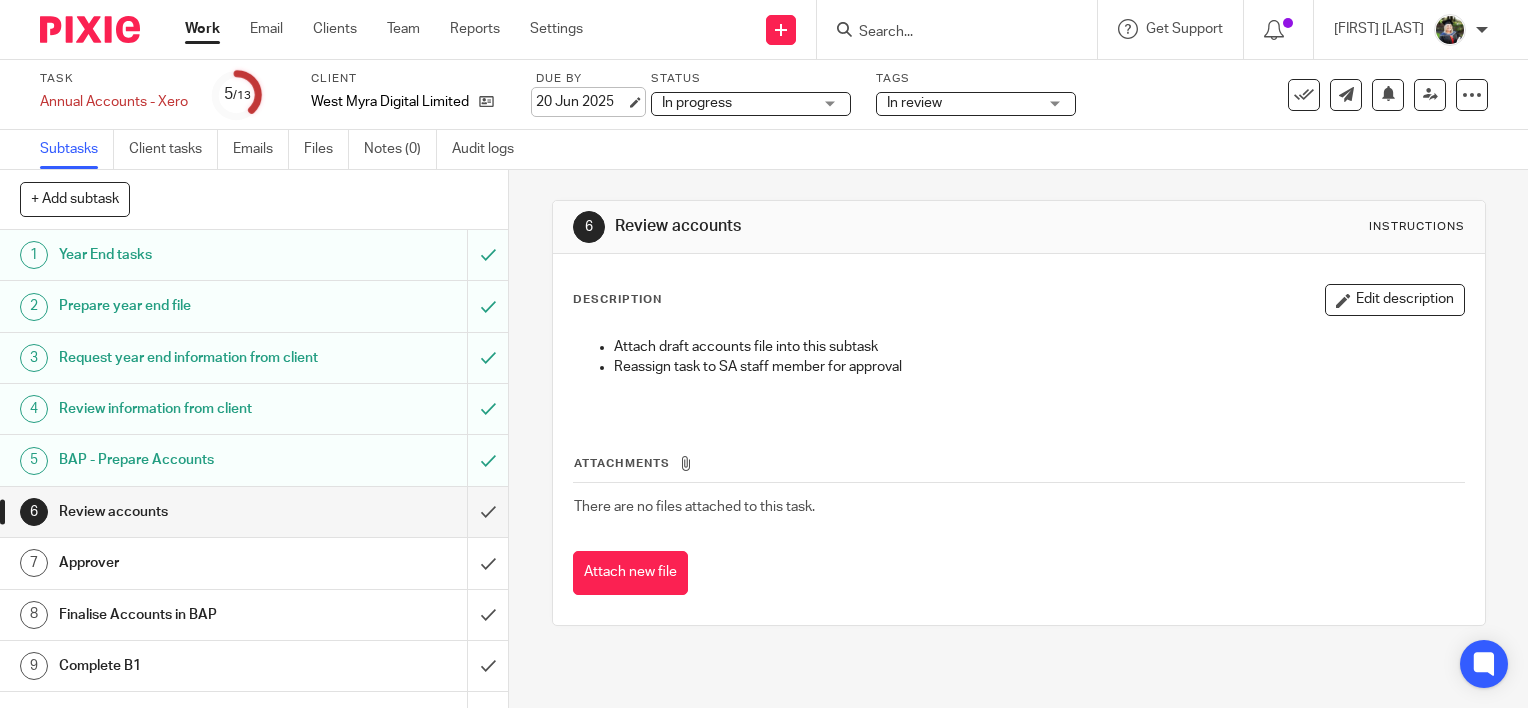click on "20 Jun 2025" at bounding box center (581, 102) 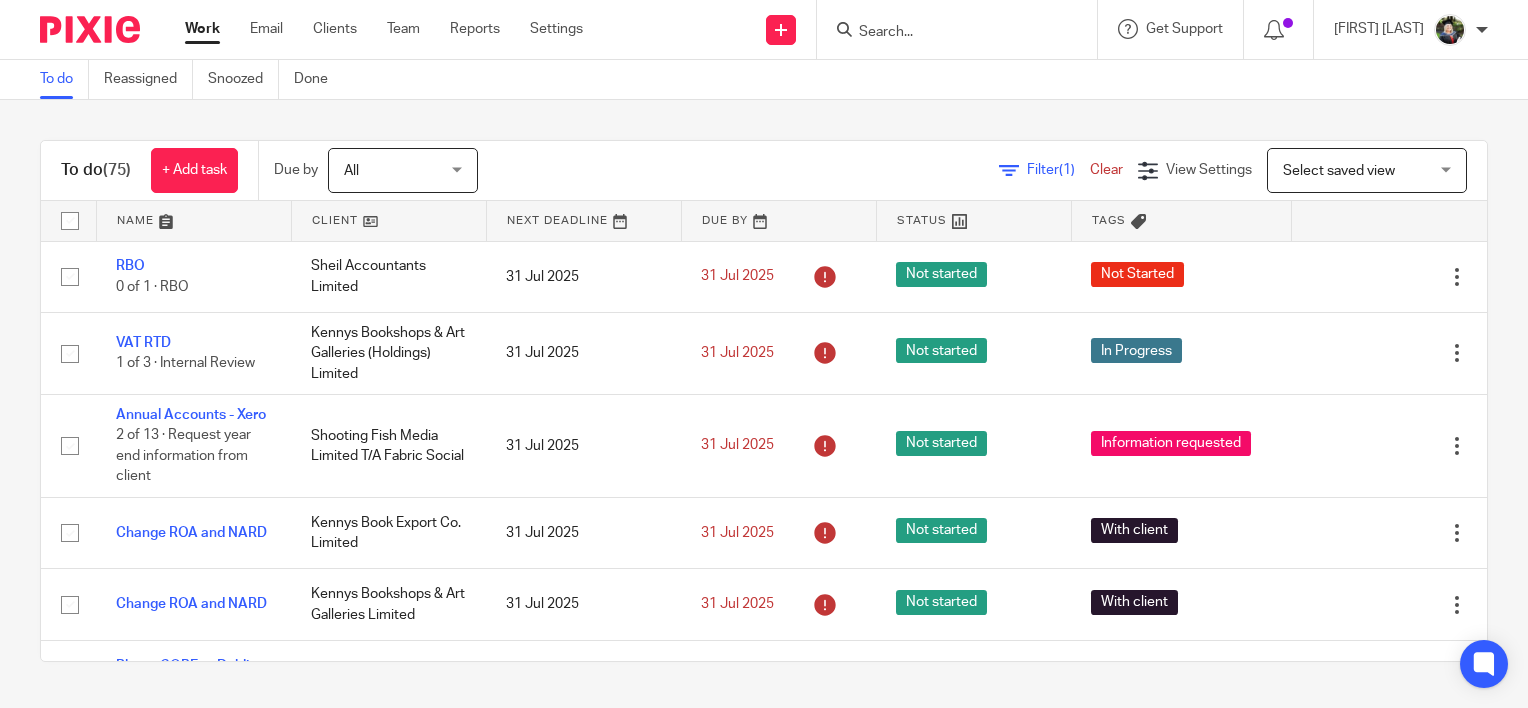 scroll, scrollTop: 0, scrollLeft: 0, axis: both 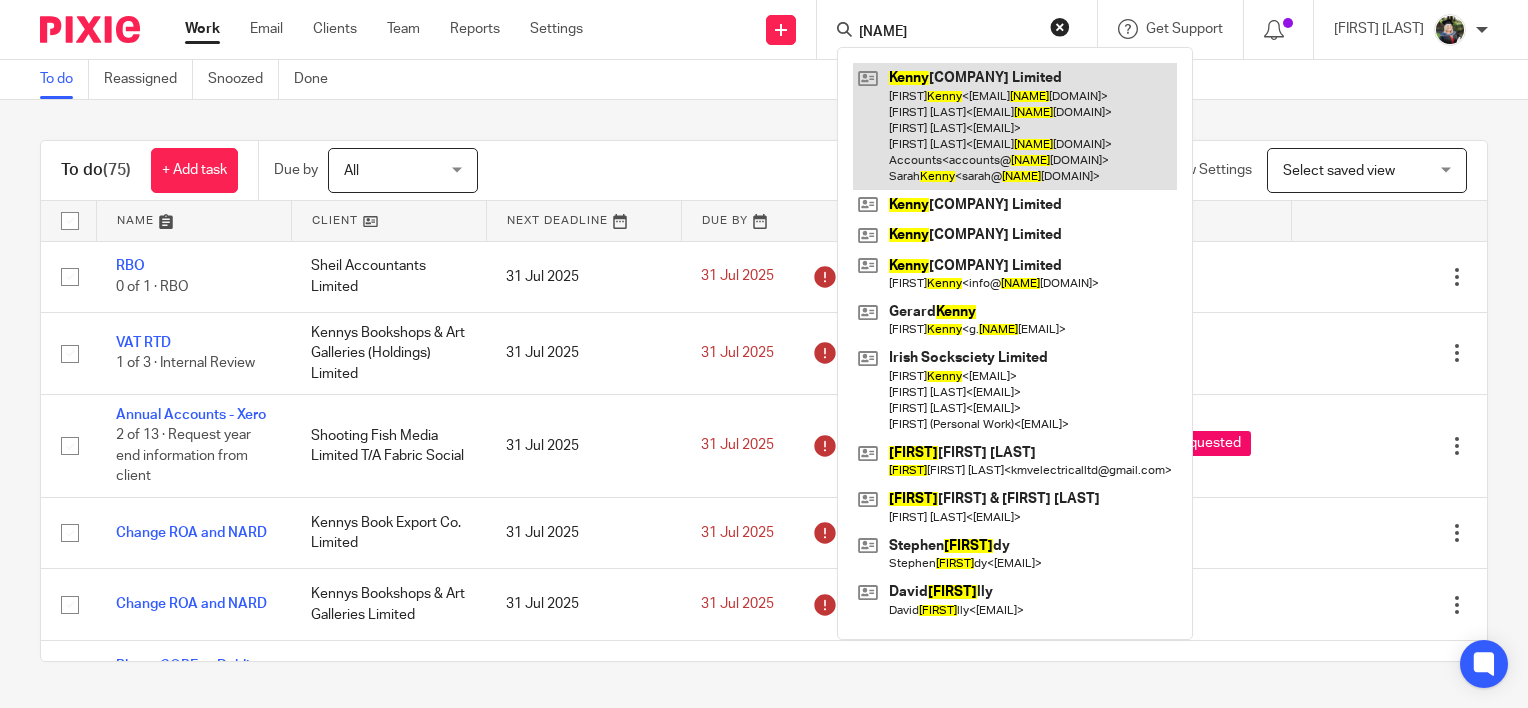 type on "kenny" 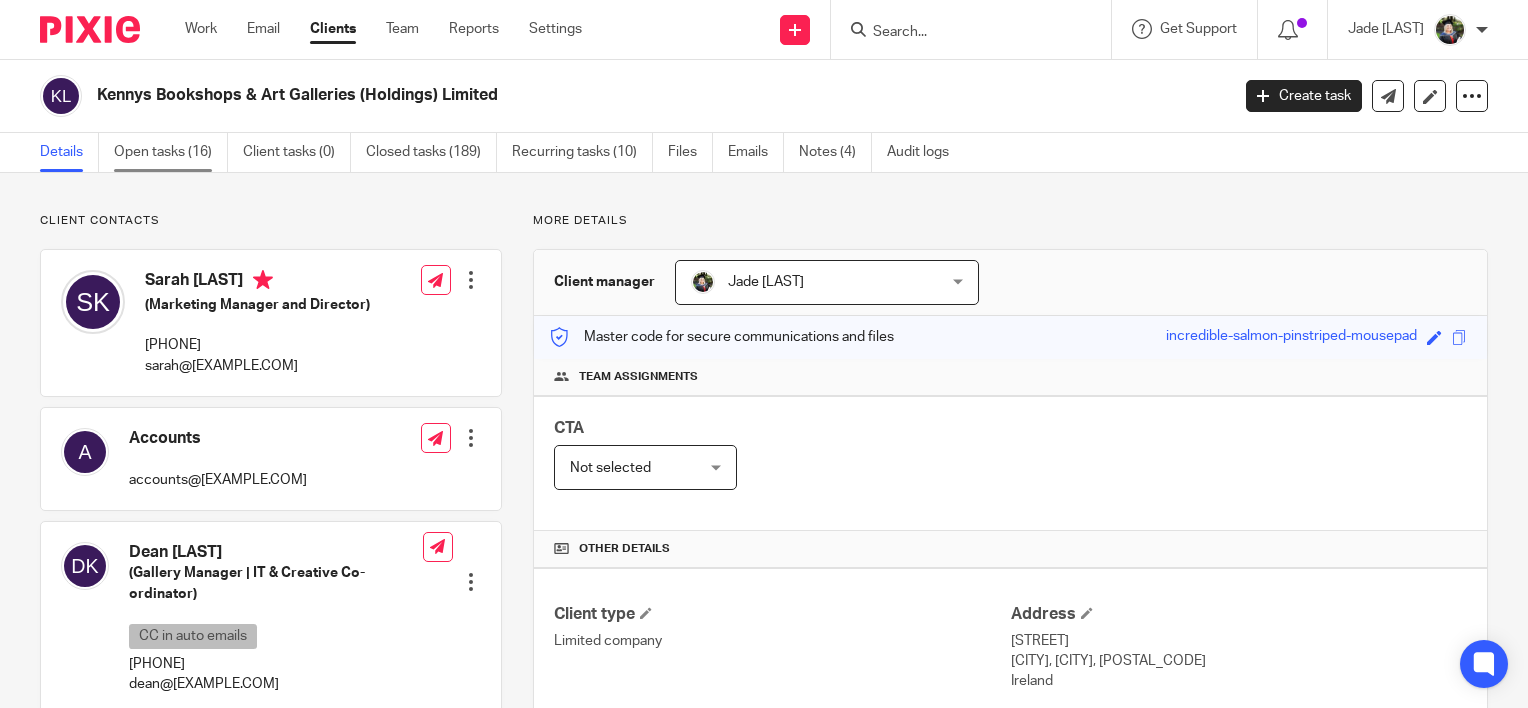 scroll, scrollTop: 0, scrollLeft: 0, axis: both 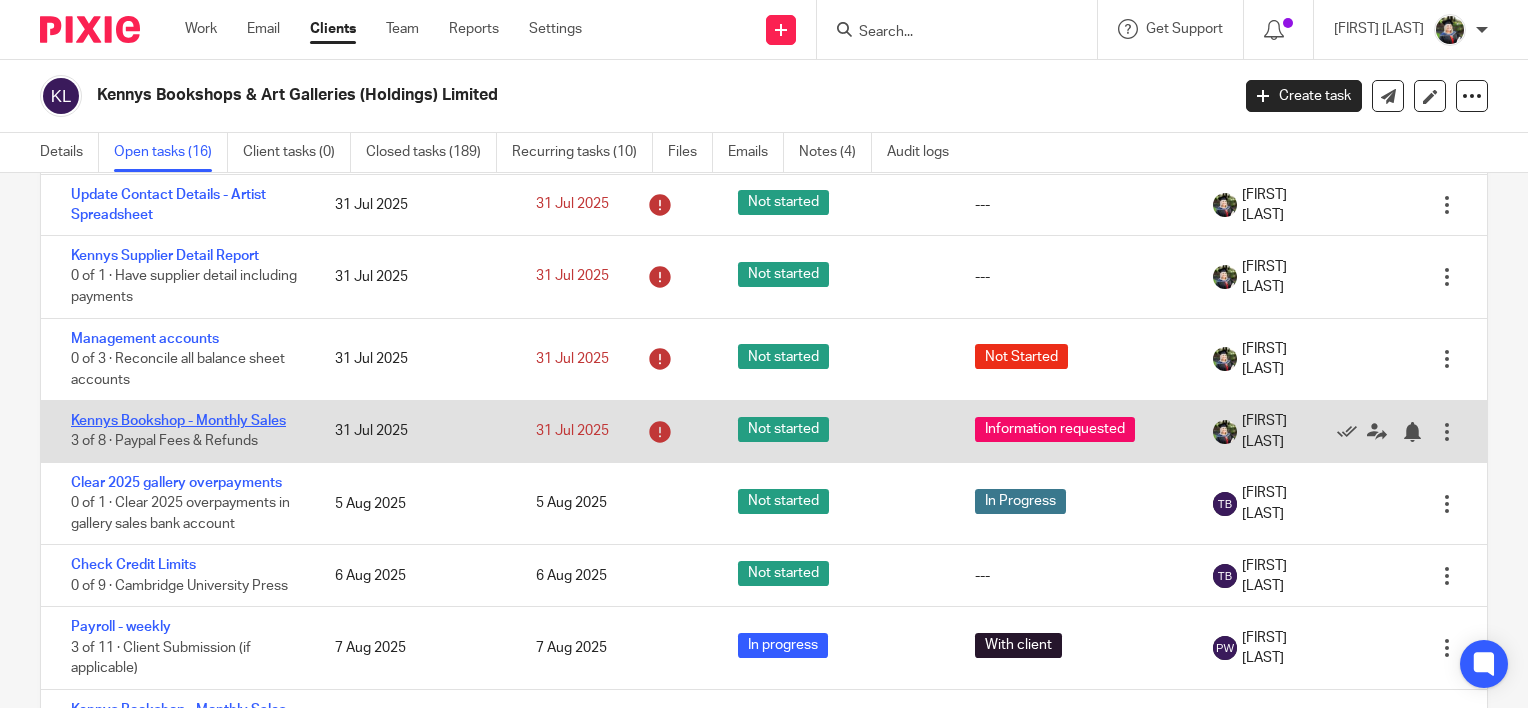 click on "Kennys Bookshop - Monthly Sales" at bounding box center [178, 421] 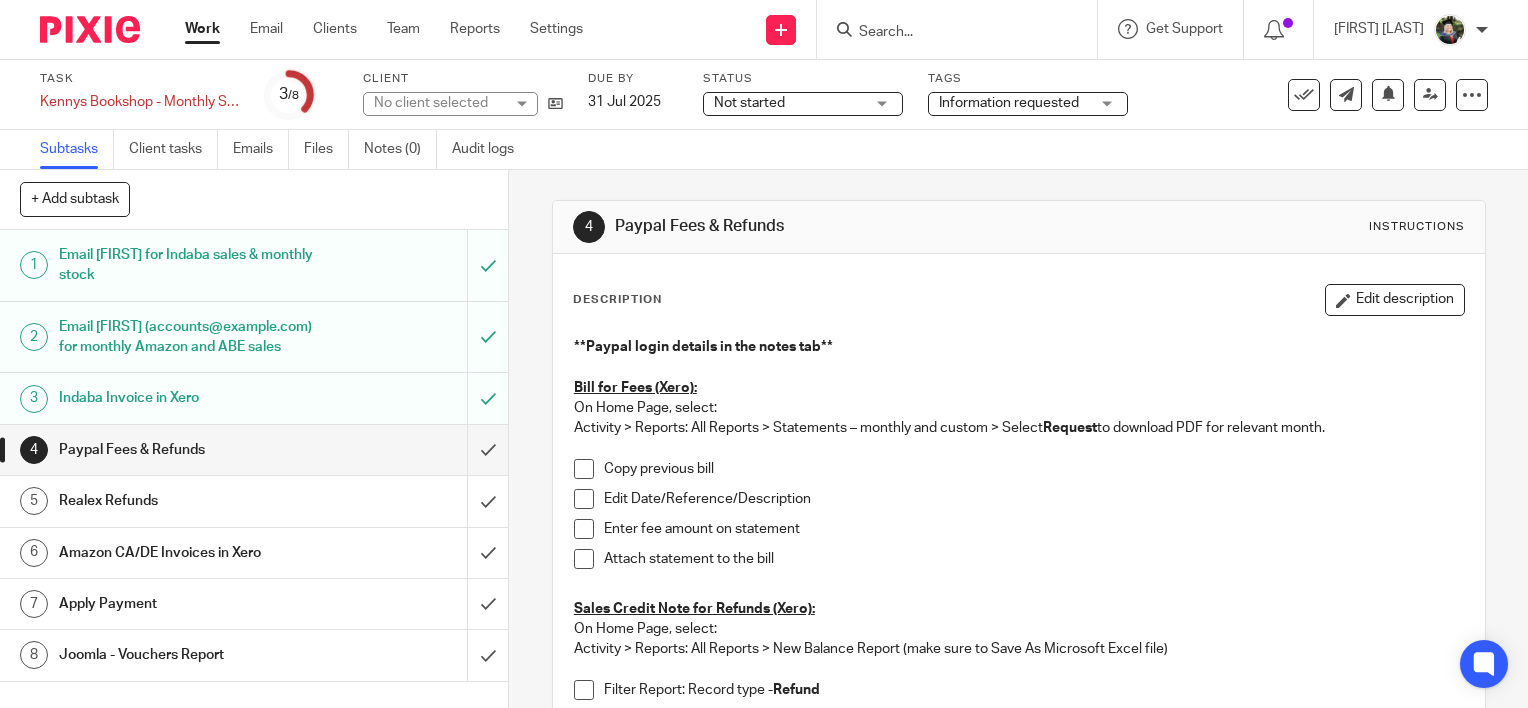 scroll, scrollTop: 0, scrollLeft: 0, axis: both 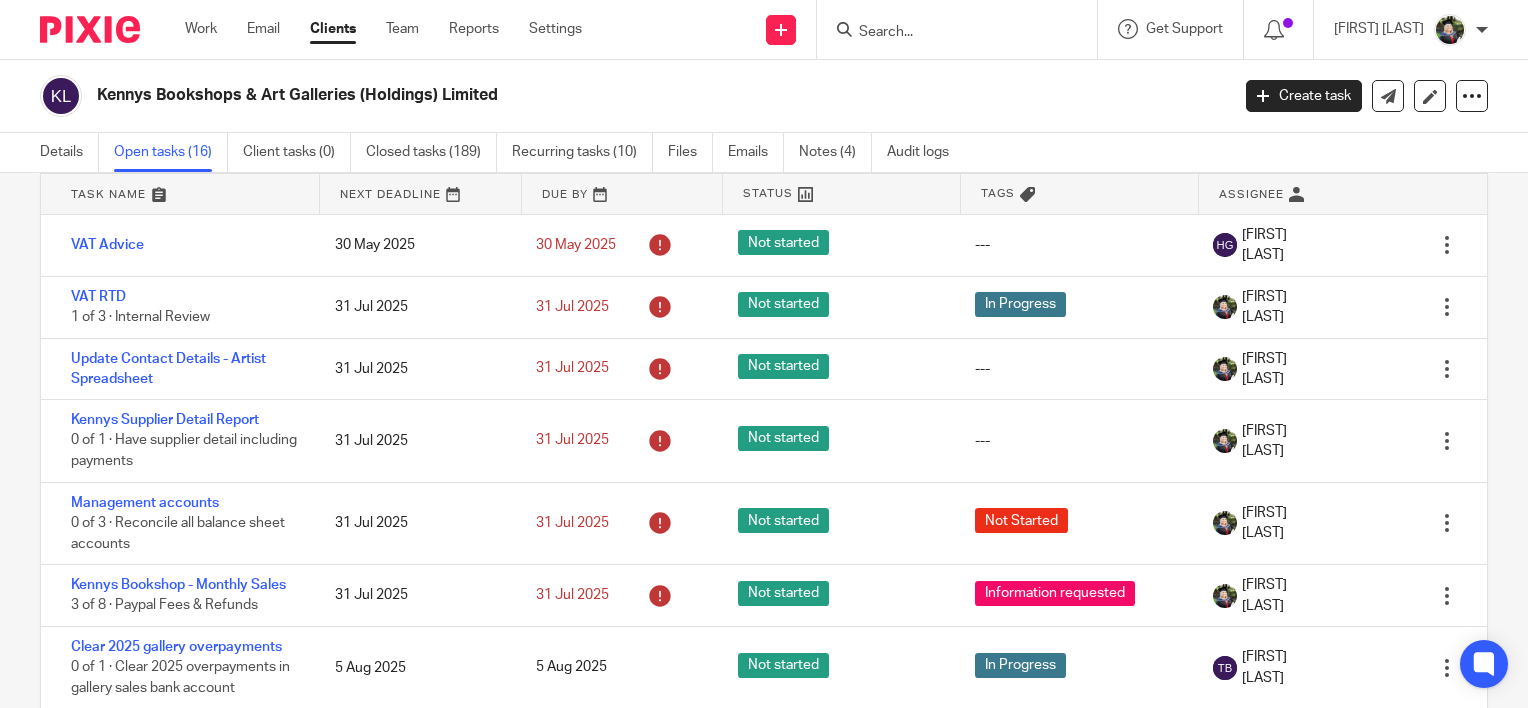 click at bounding box center [180, 194] 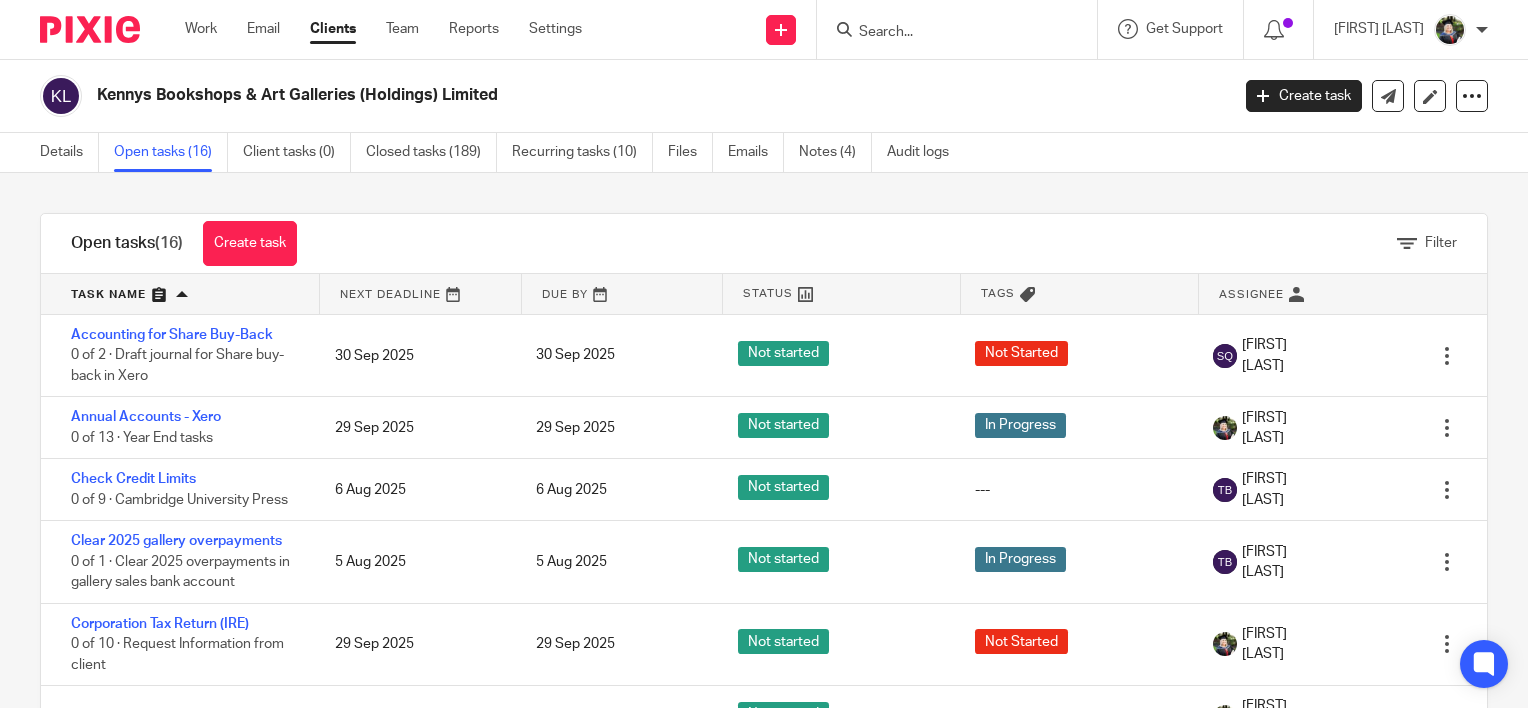 scroll, scrollTop: 0, scrollLeft: 0, axis: both 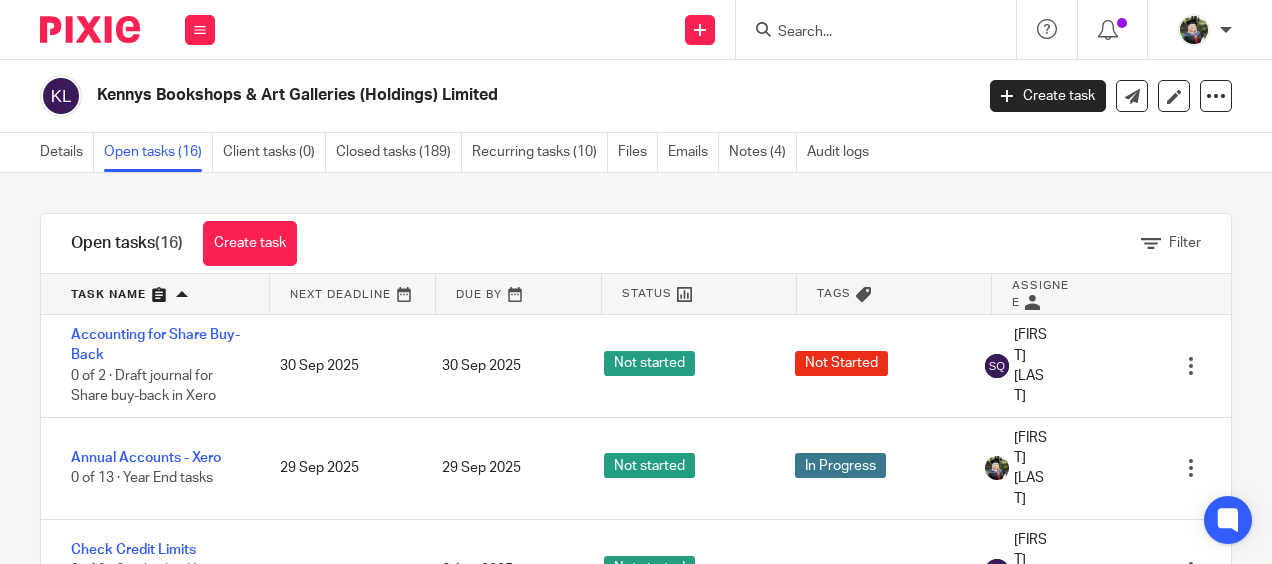 click at bounding box center (866, 33) 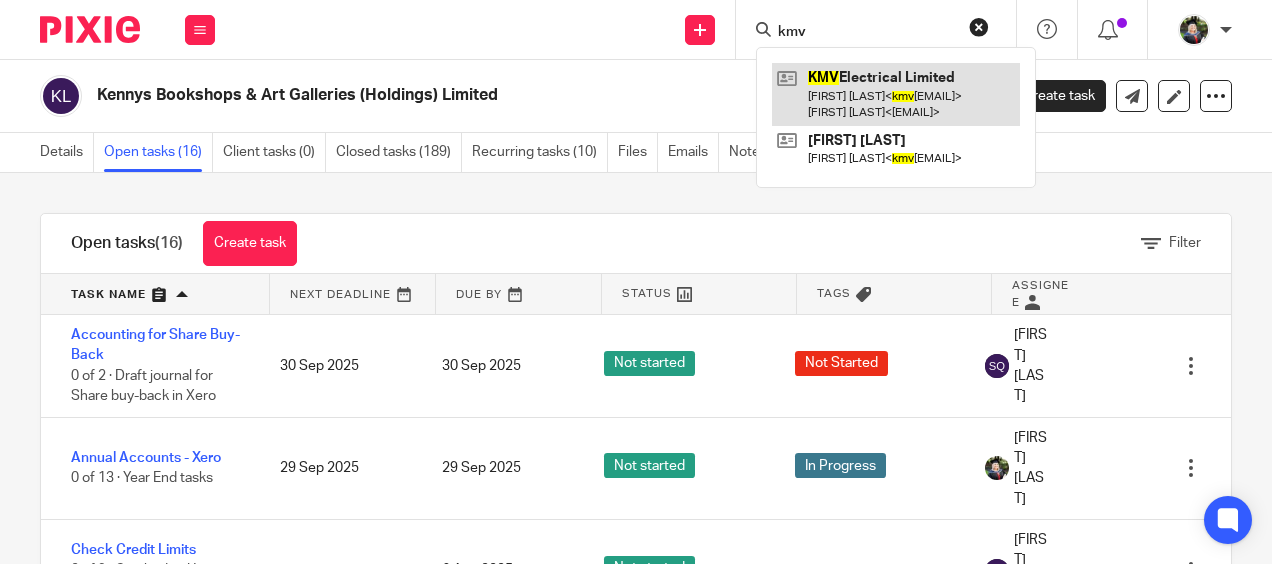 type on "kmv" 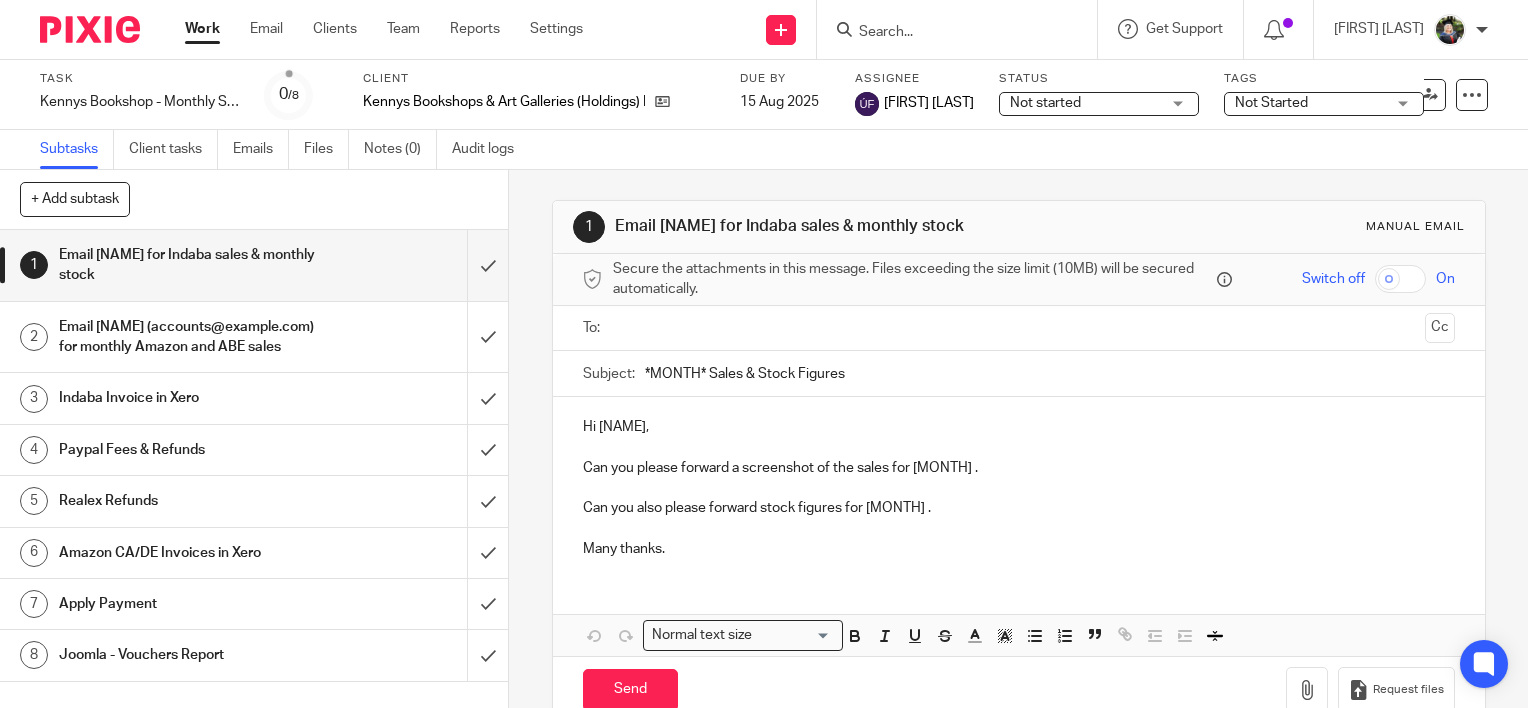 scroll, scrollTop: 0, scrollLeft: 0, axis: both 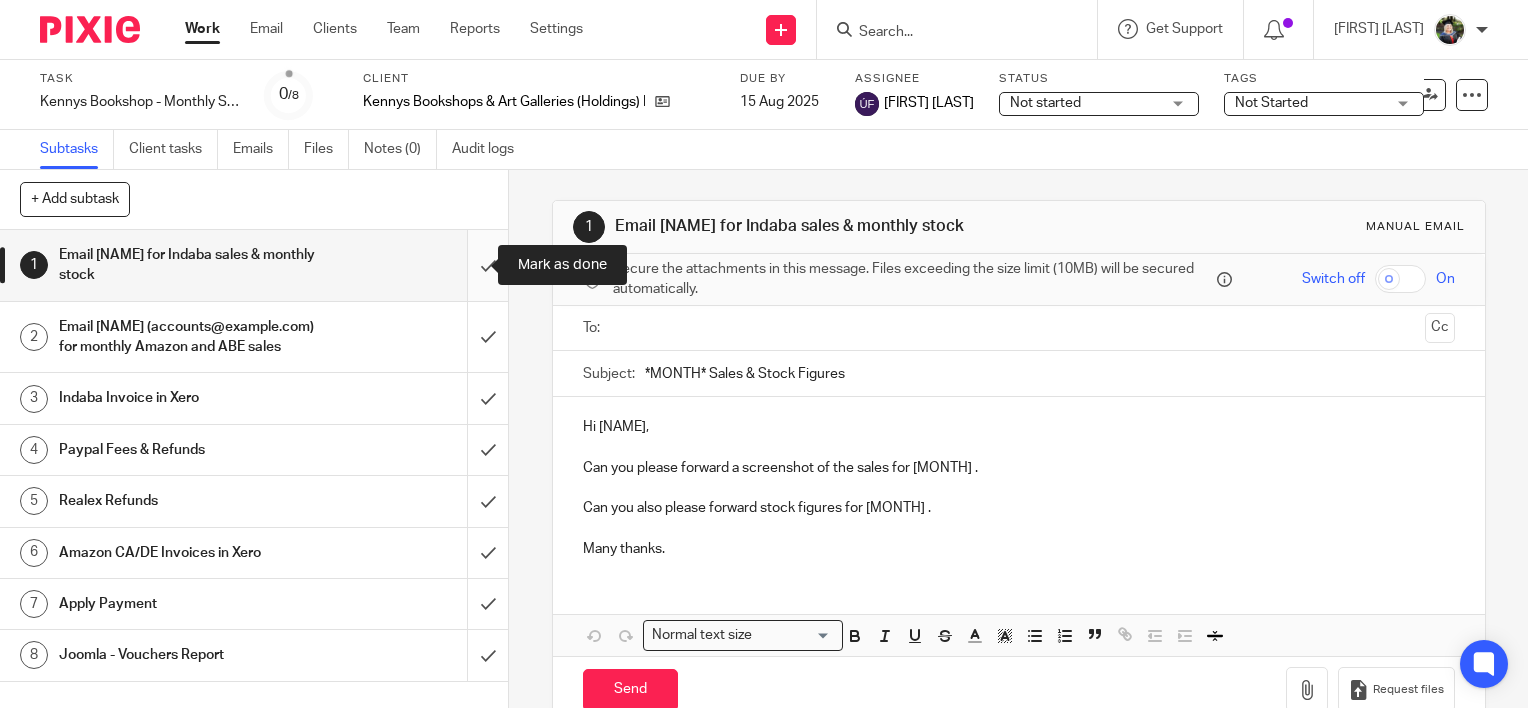 click at bounding box center (254, 265) 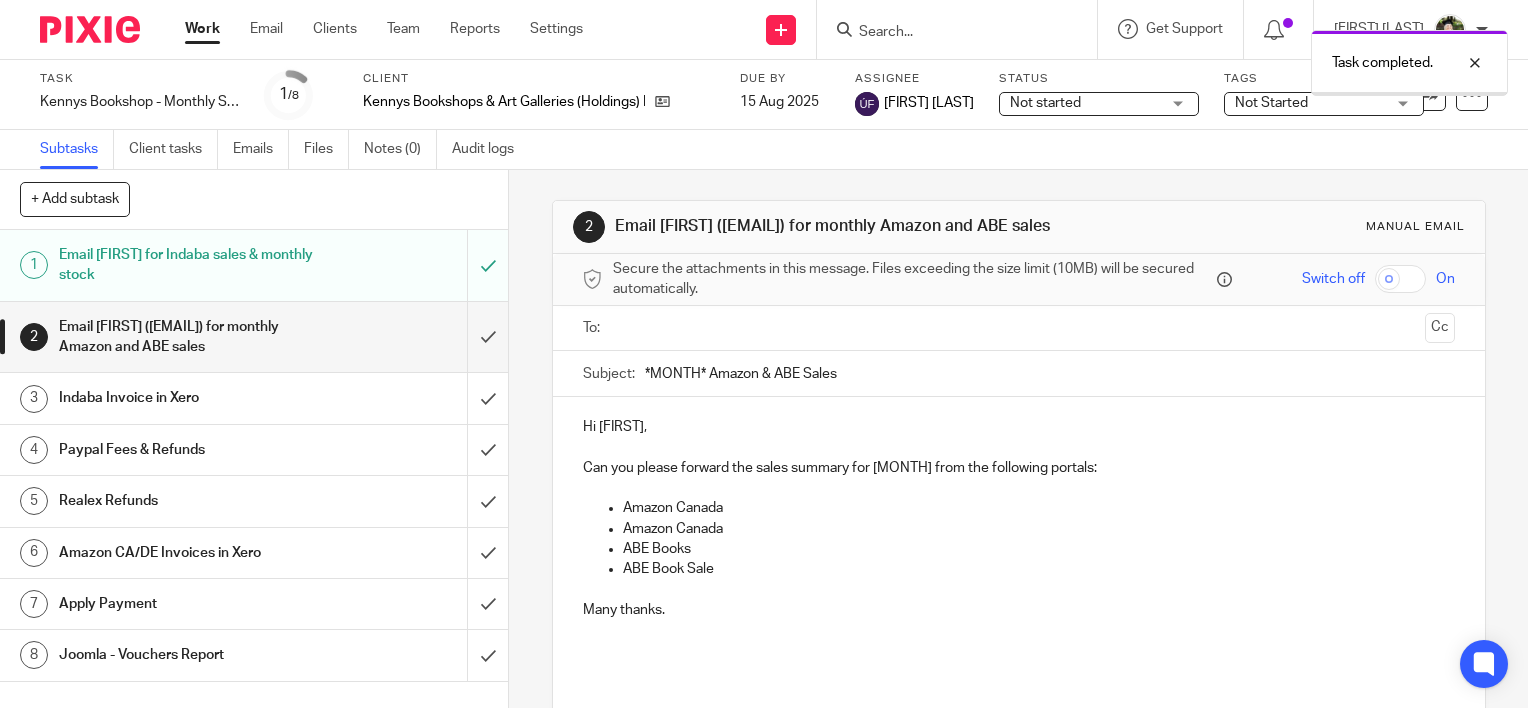 scroll, scrollTop: 0, scrollLeft: 0, axis: both 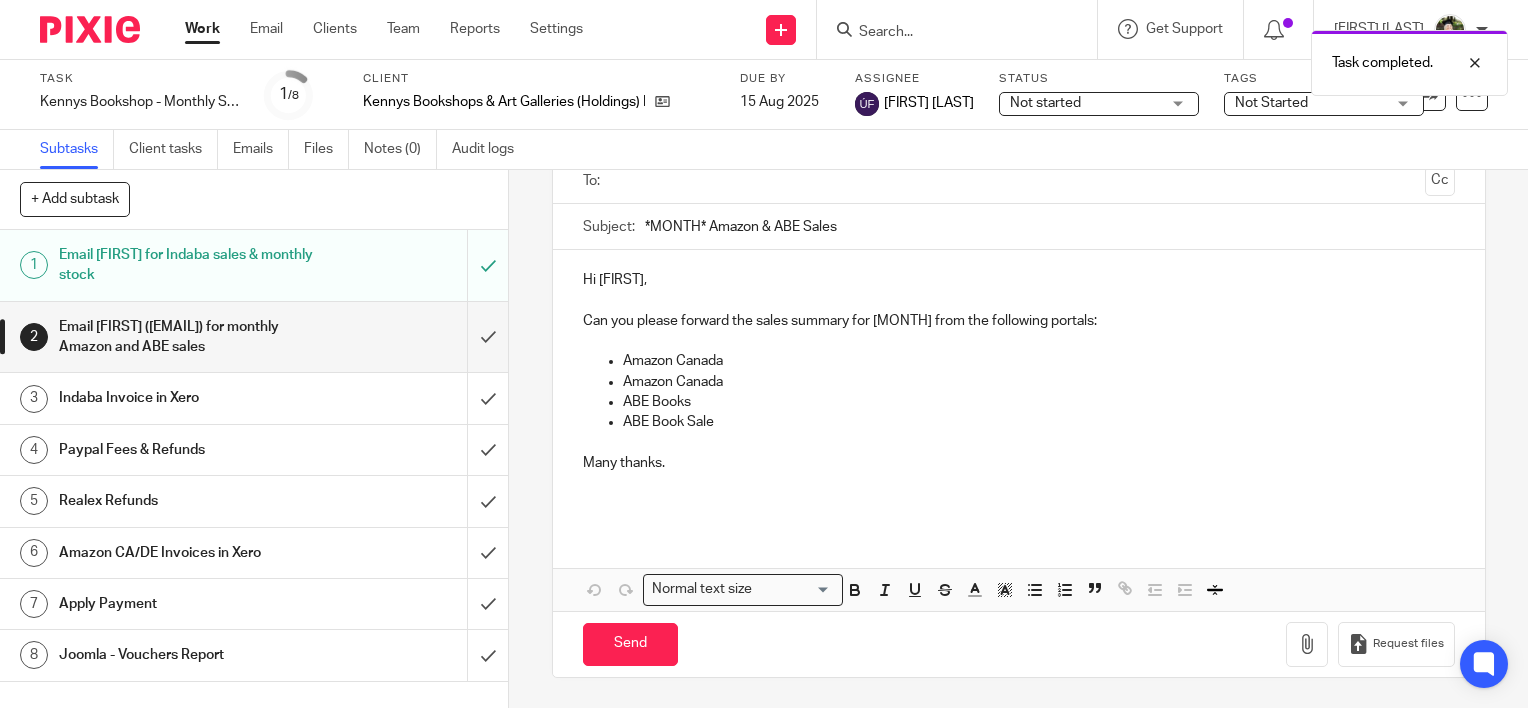 click at bounding box center [1018, 181] 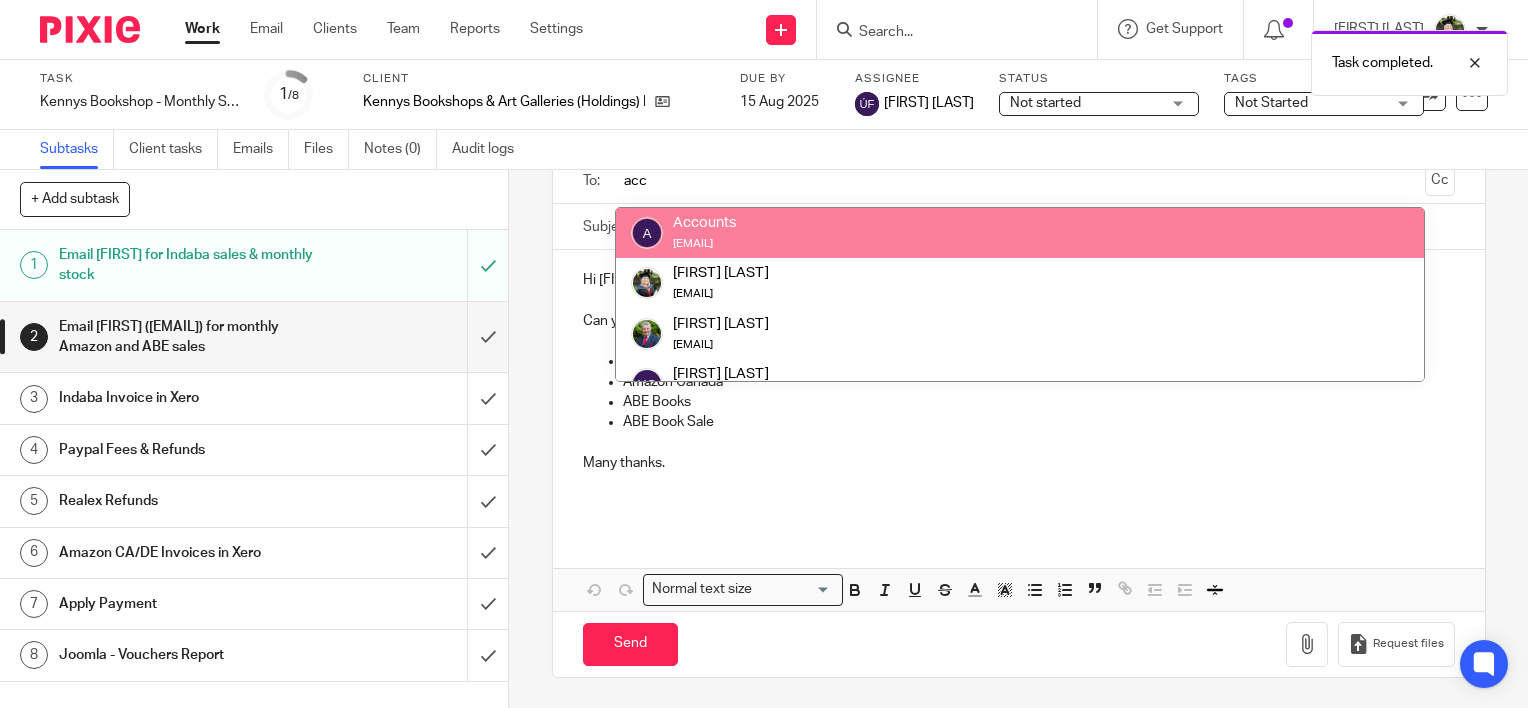 type on "acc" 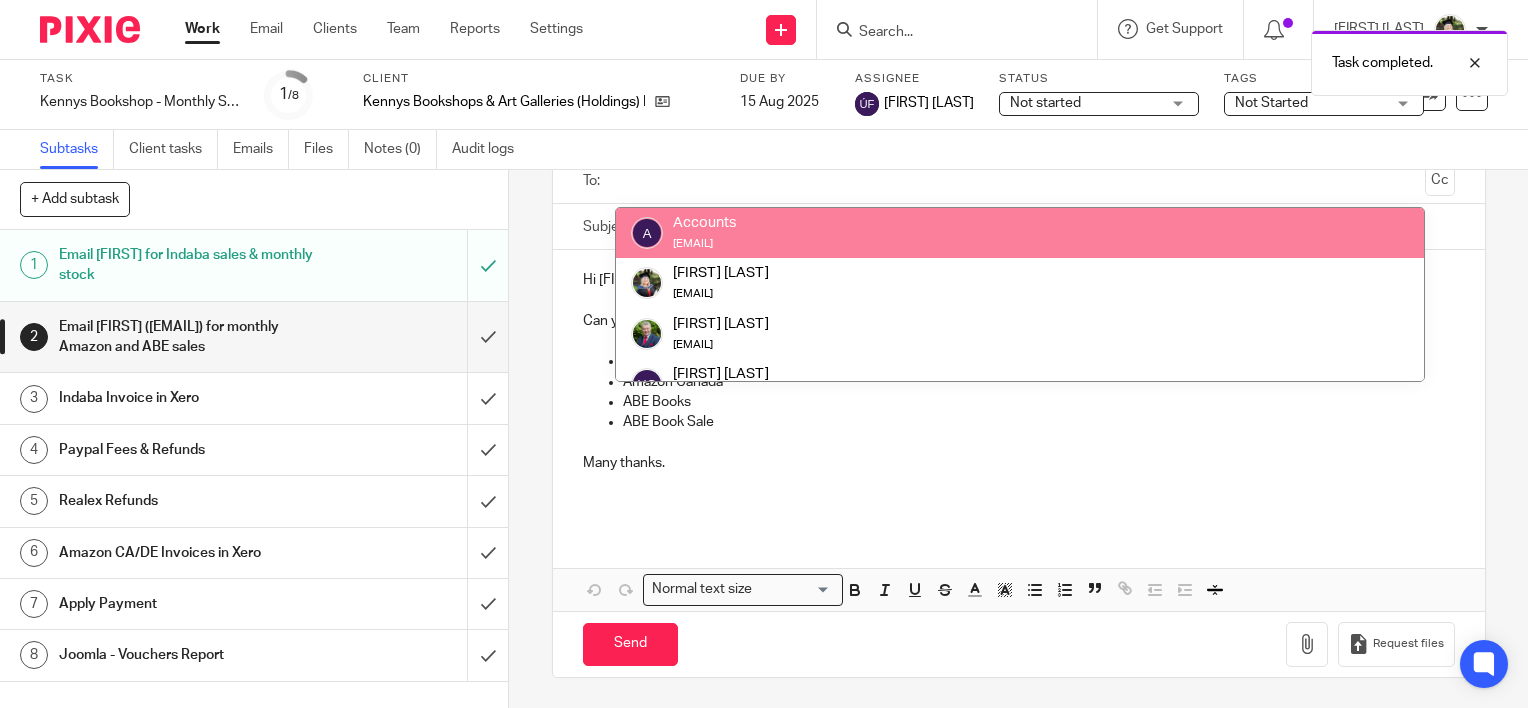 scroll, scrollTop: 156, scrollLeft: 0, axis: vertical 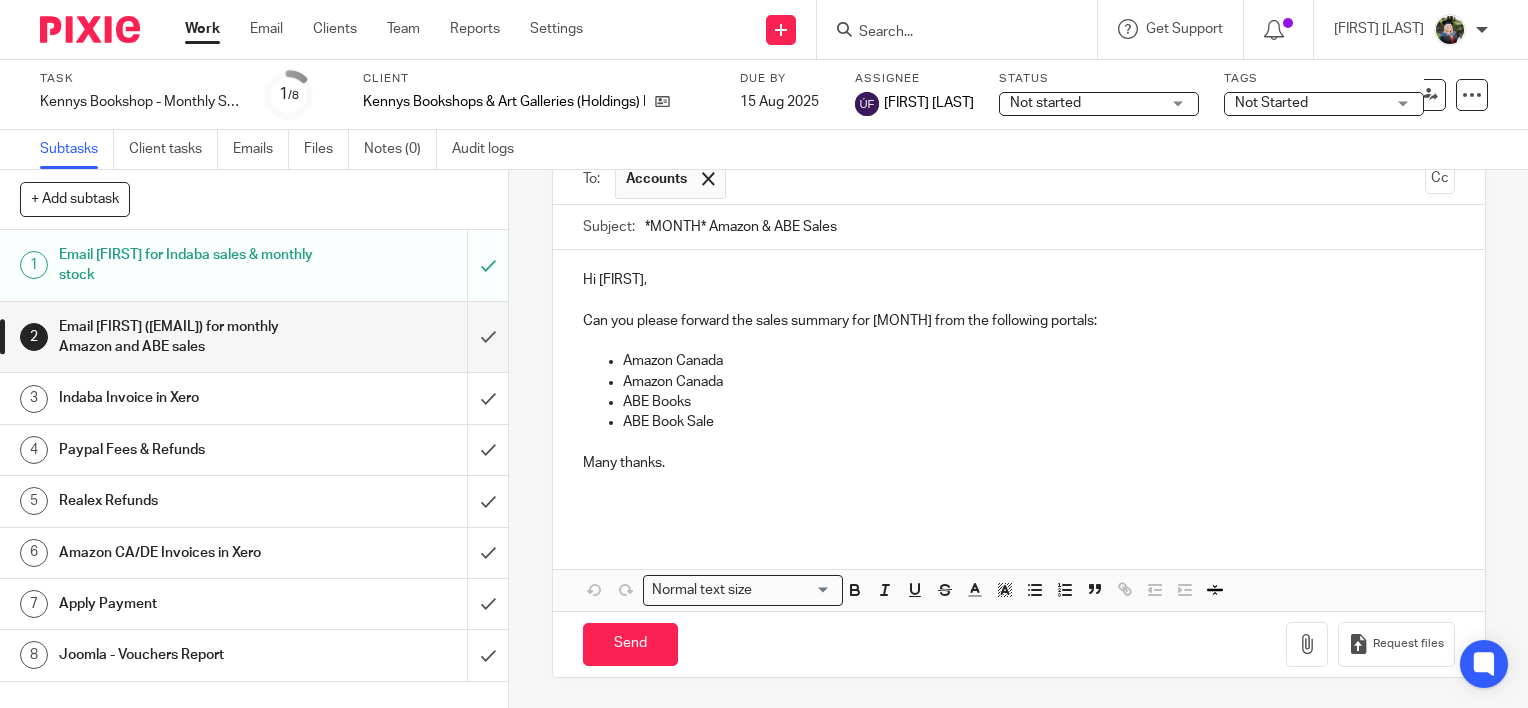 drag, startPoint x: 696, startPoint y: 229, endPoint x: 622, endPoint y: 228, distance: 74.00676 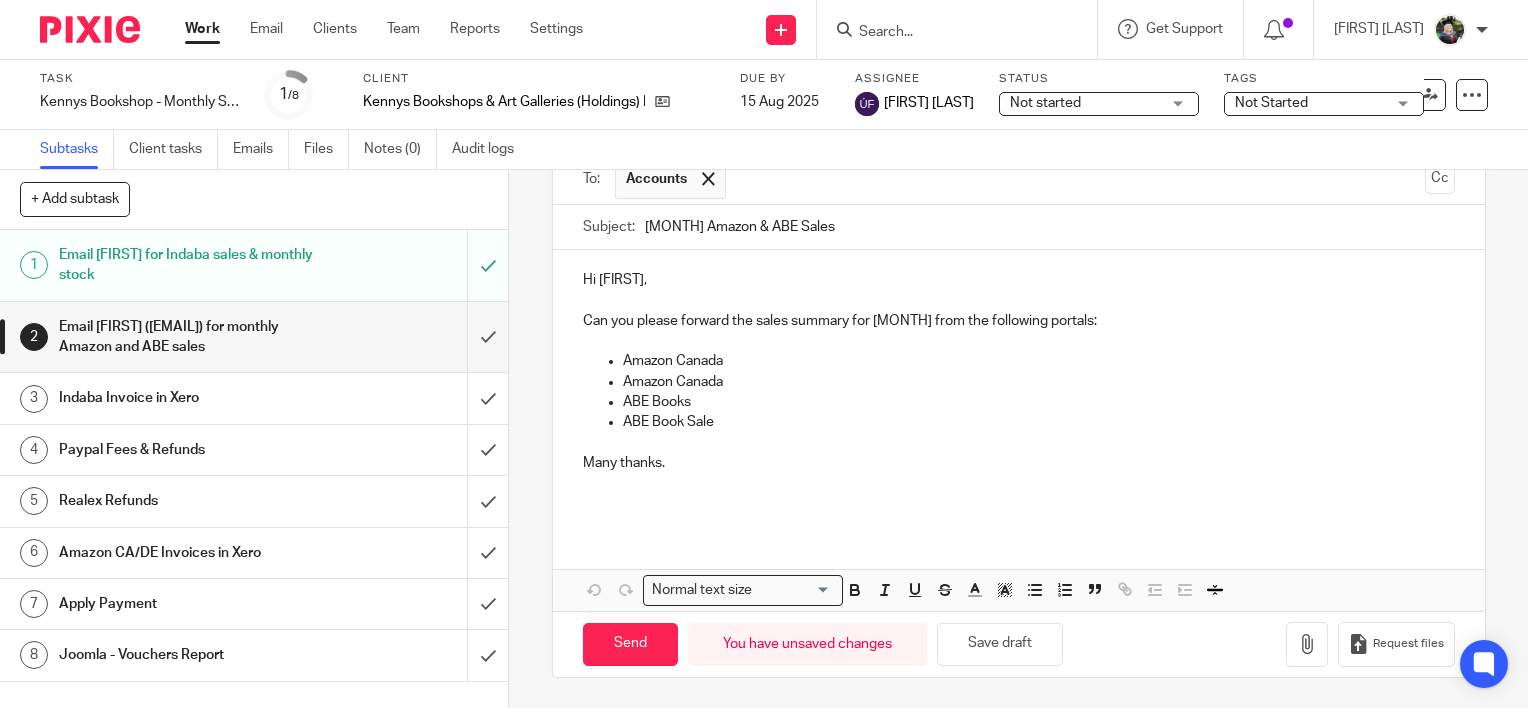 click on "July Amazon & ABE Sales" at bounding box center [1050, 227] 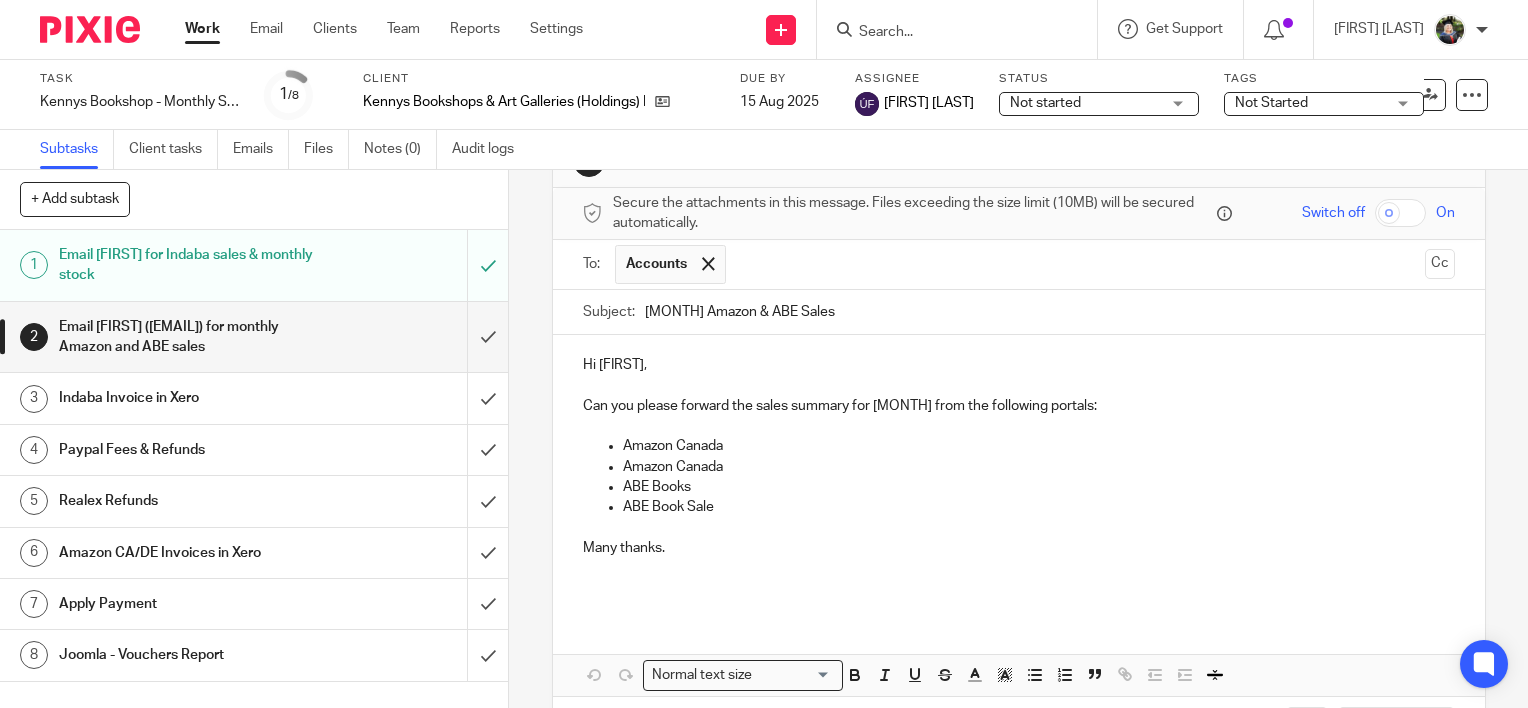 scroll, scrollTop: 100, scrollLeft: 0, axis: vertical 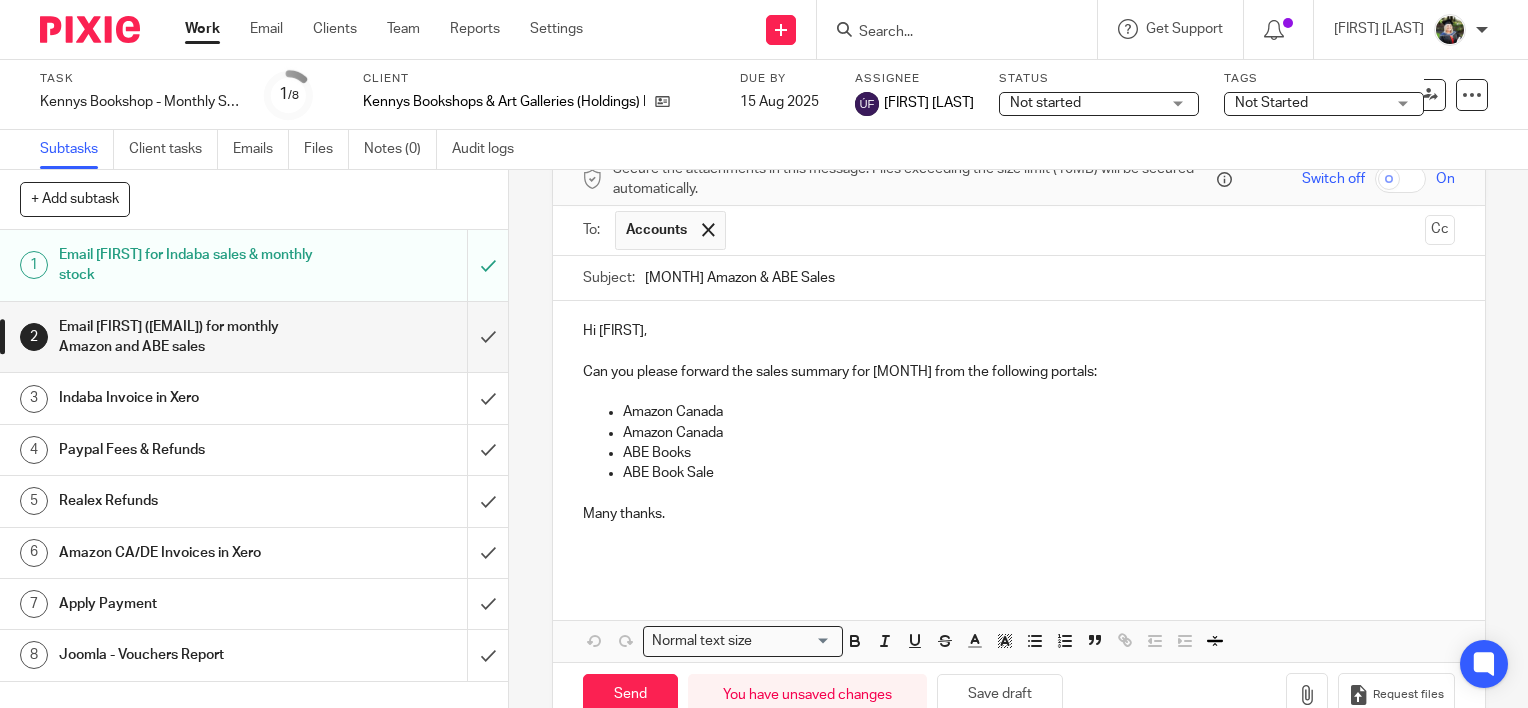 type on "July Amazon & ABE Sales" 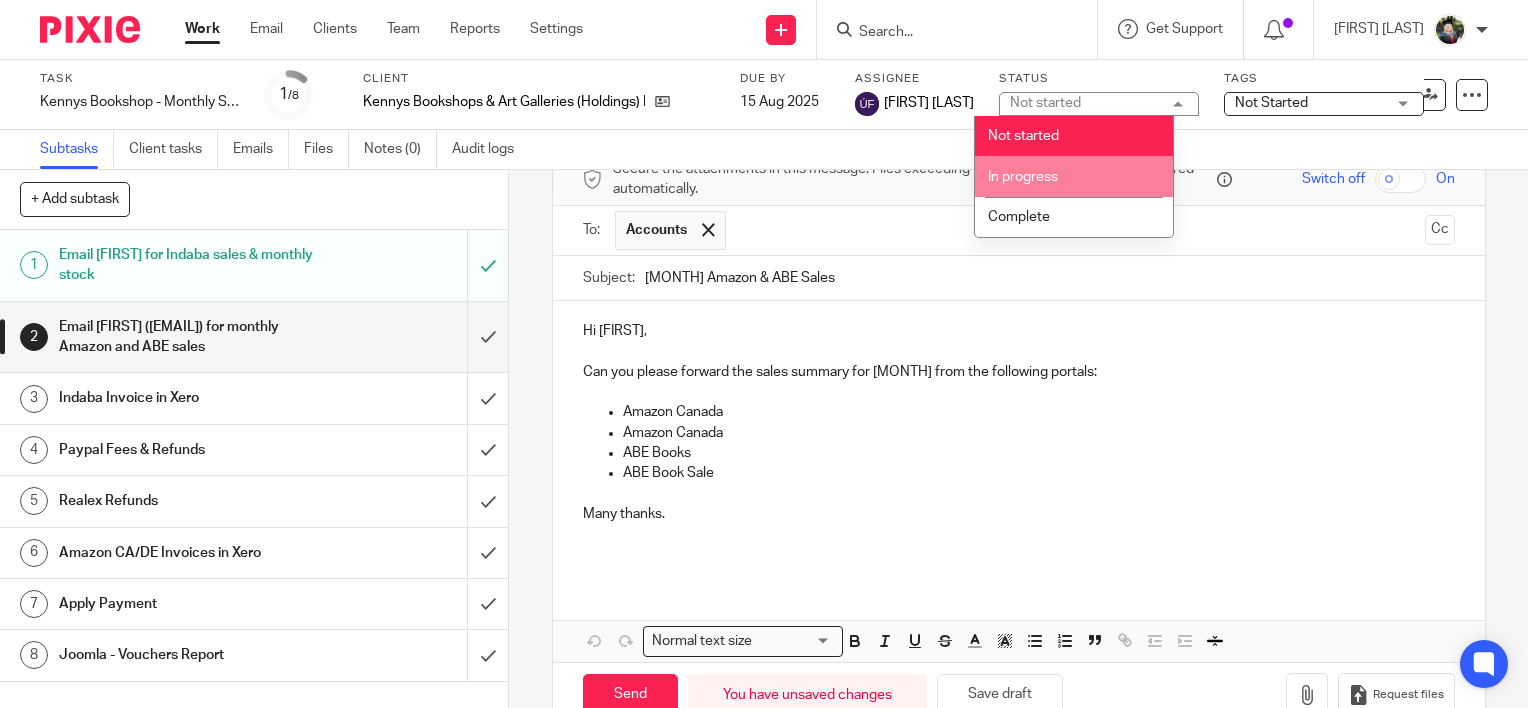 click on "In progress" at bounding box center (1074, 176) 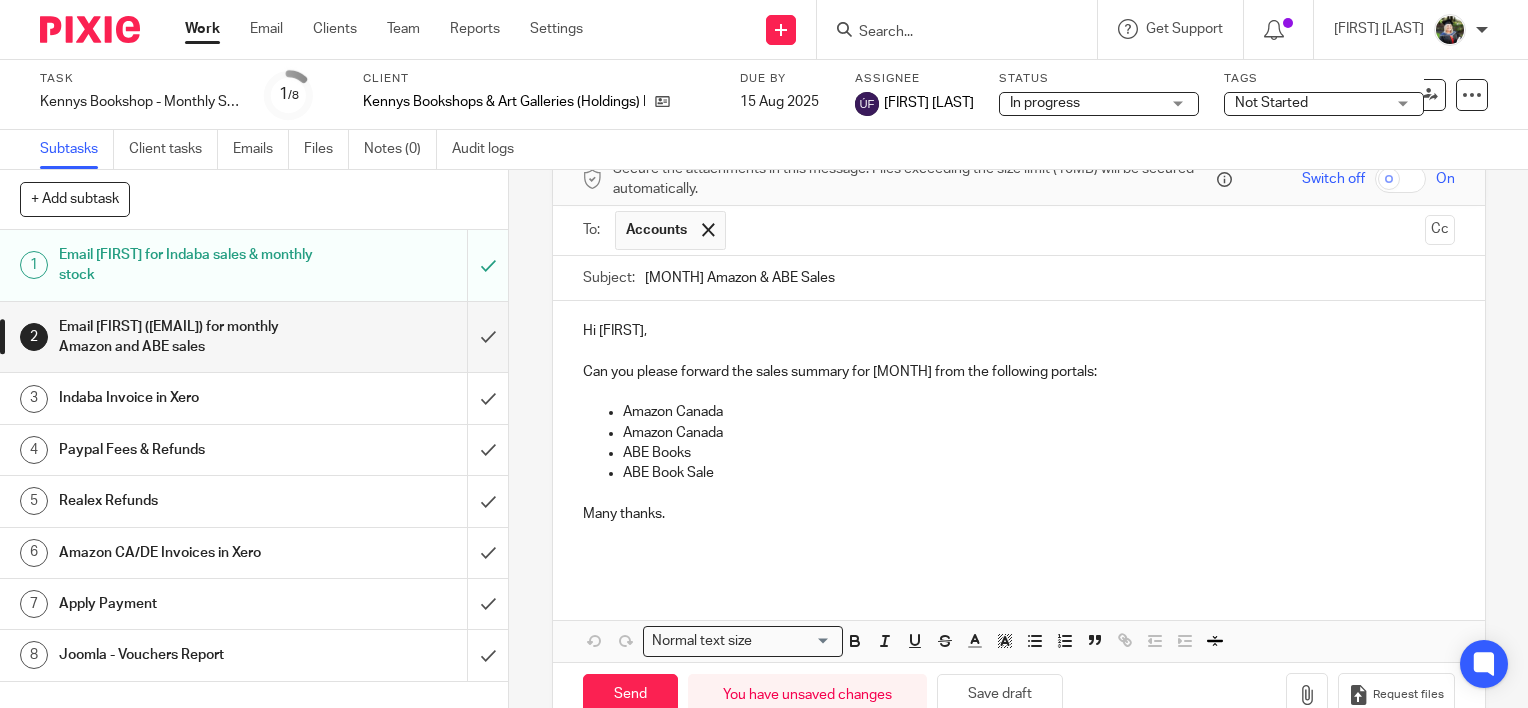 click on "Not Started" at bounding box center [1271, 103] 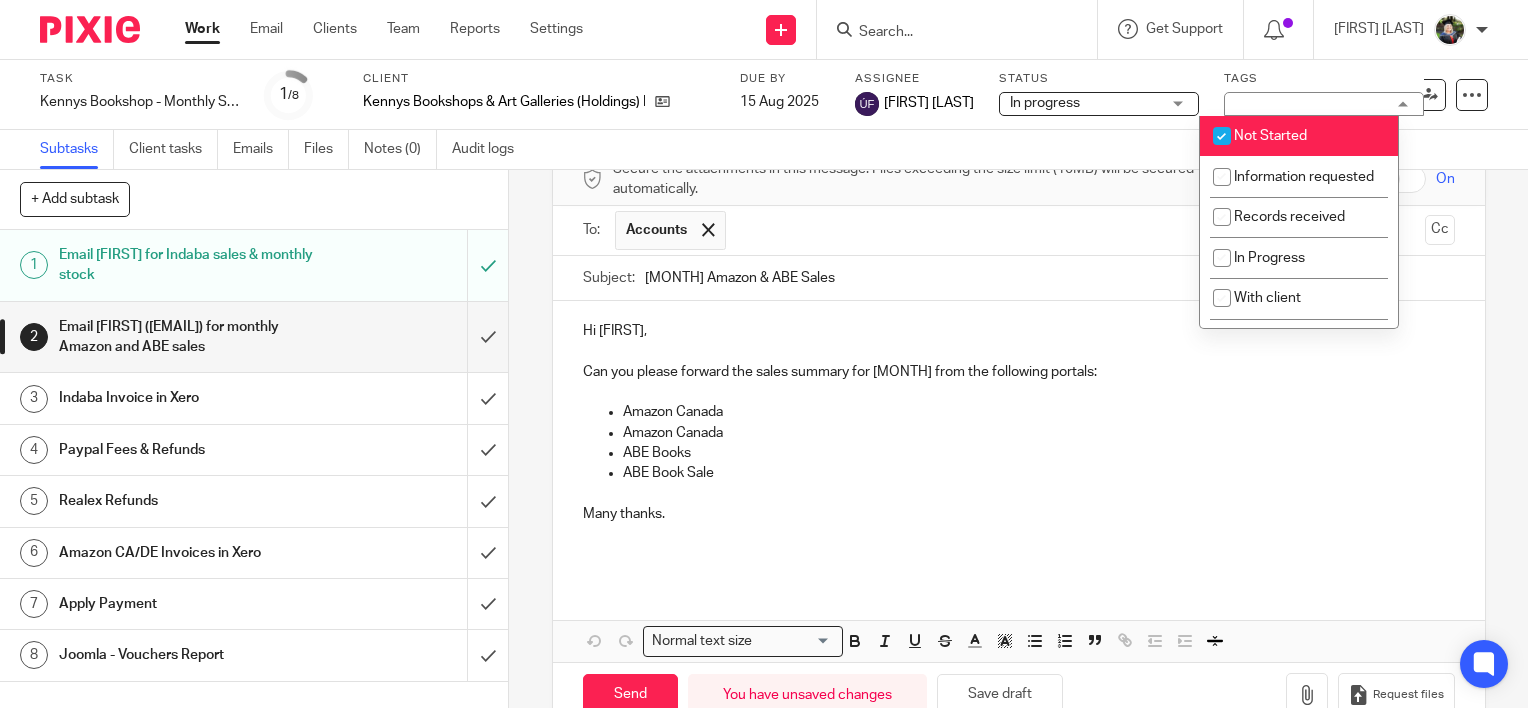 drag, startPoint x: 1264, startPoint y: 143, endPoint x: 1268, endPoint y: 155, distance: 12.649111 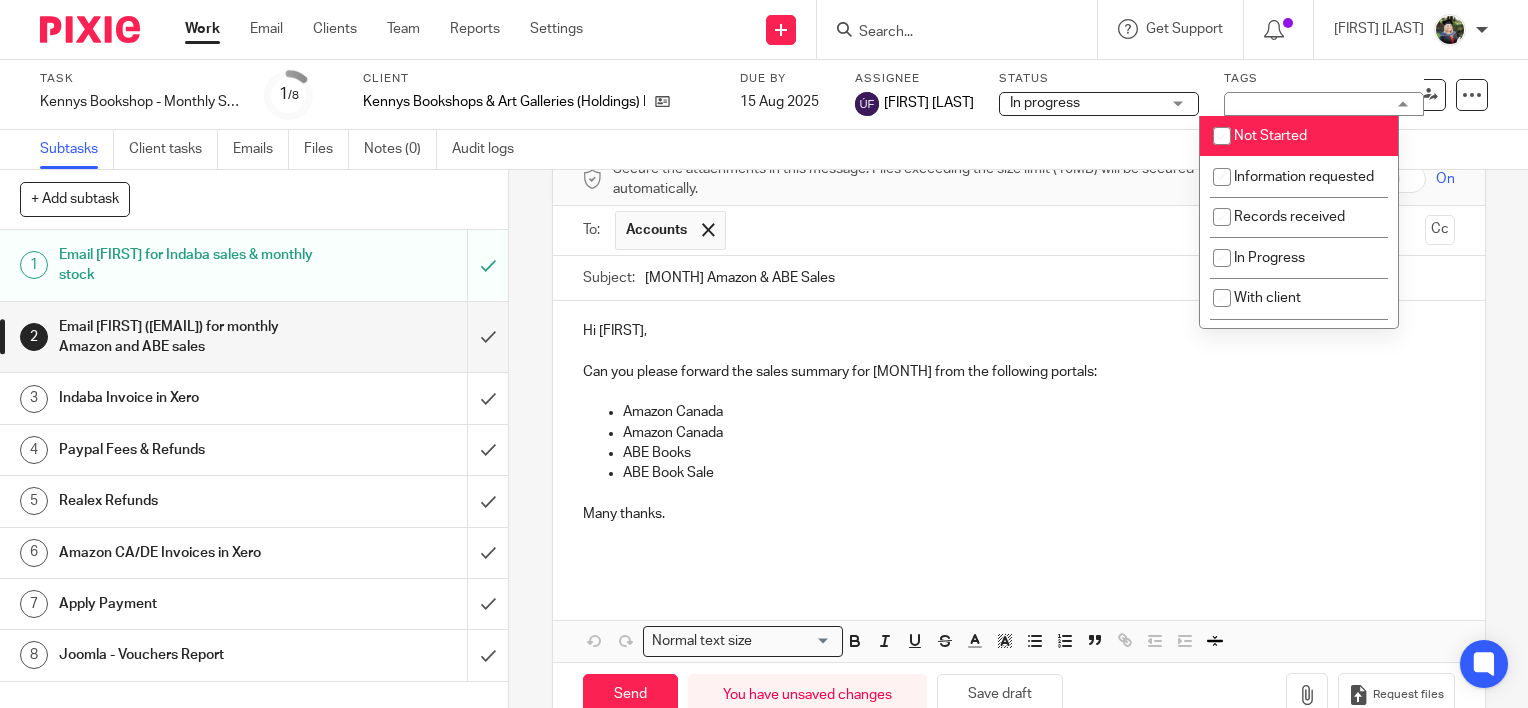 checkbox on "false" 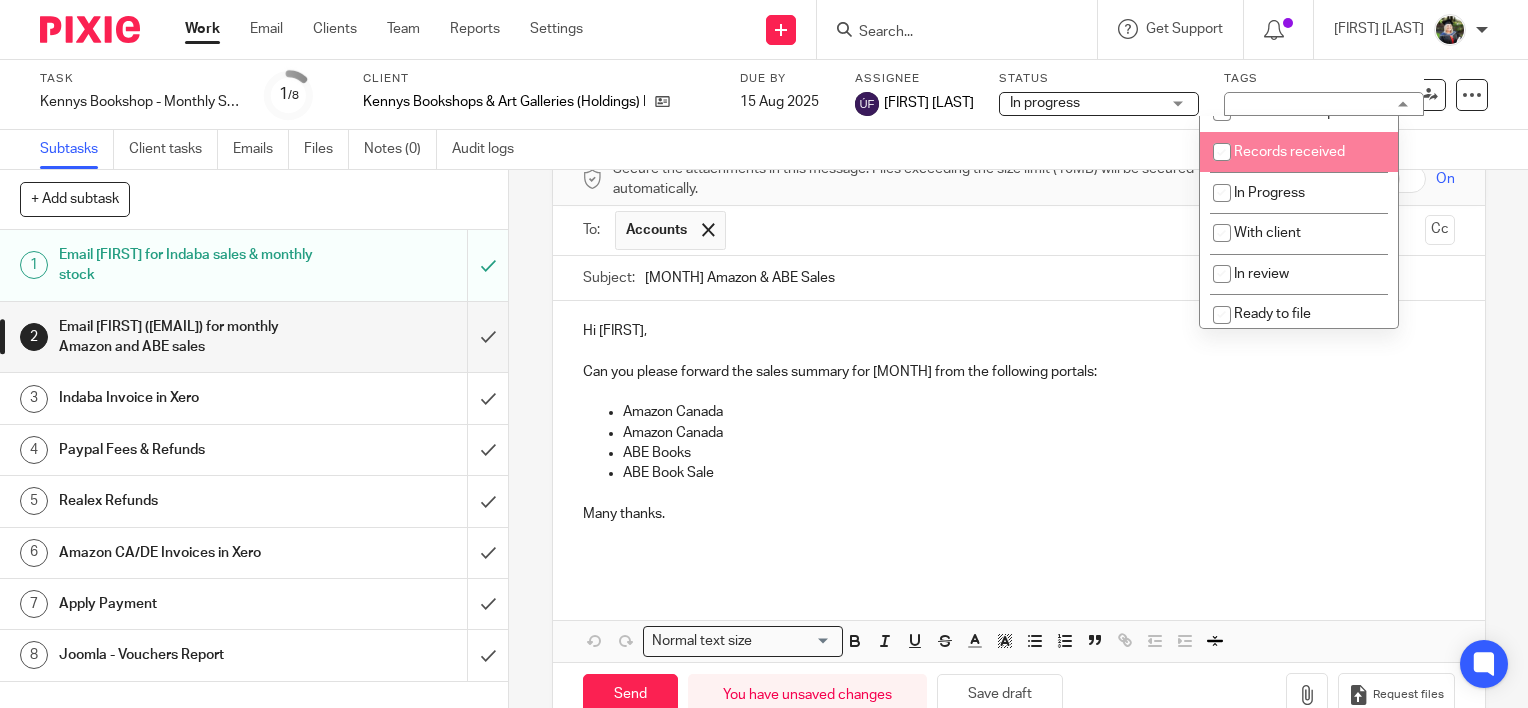 scroll, scrollTop: 100, scrollLeft: 0, axis: vertical 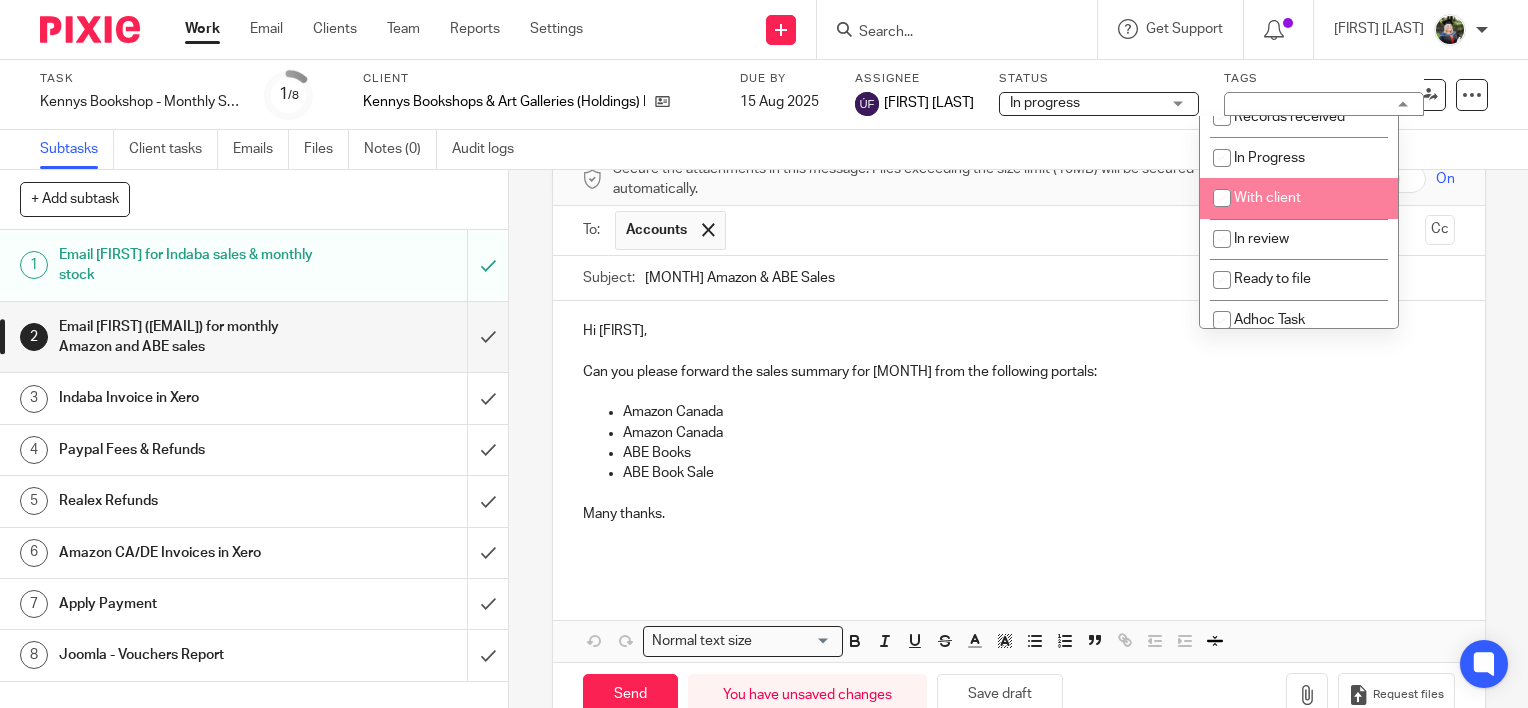click on "In Progress" at bounding box center [1299, 157] 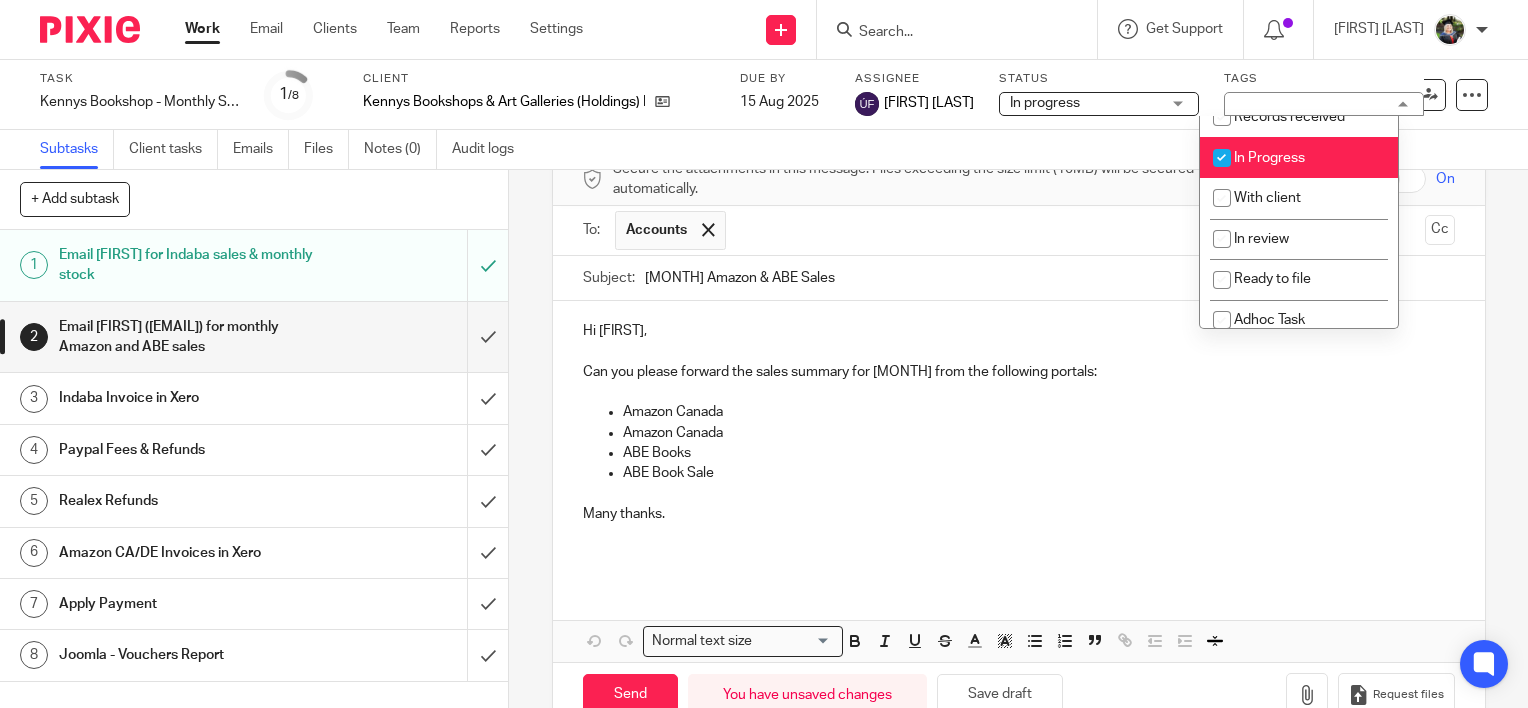 drag, startPoint x: 1244, startPoint y: 179, endPoint x: 1248, endPoint y: 206, distance: 27.294687 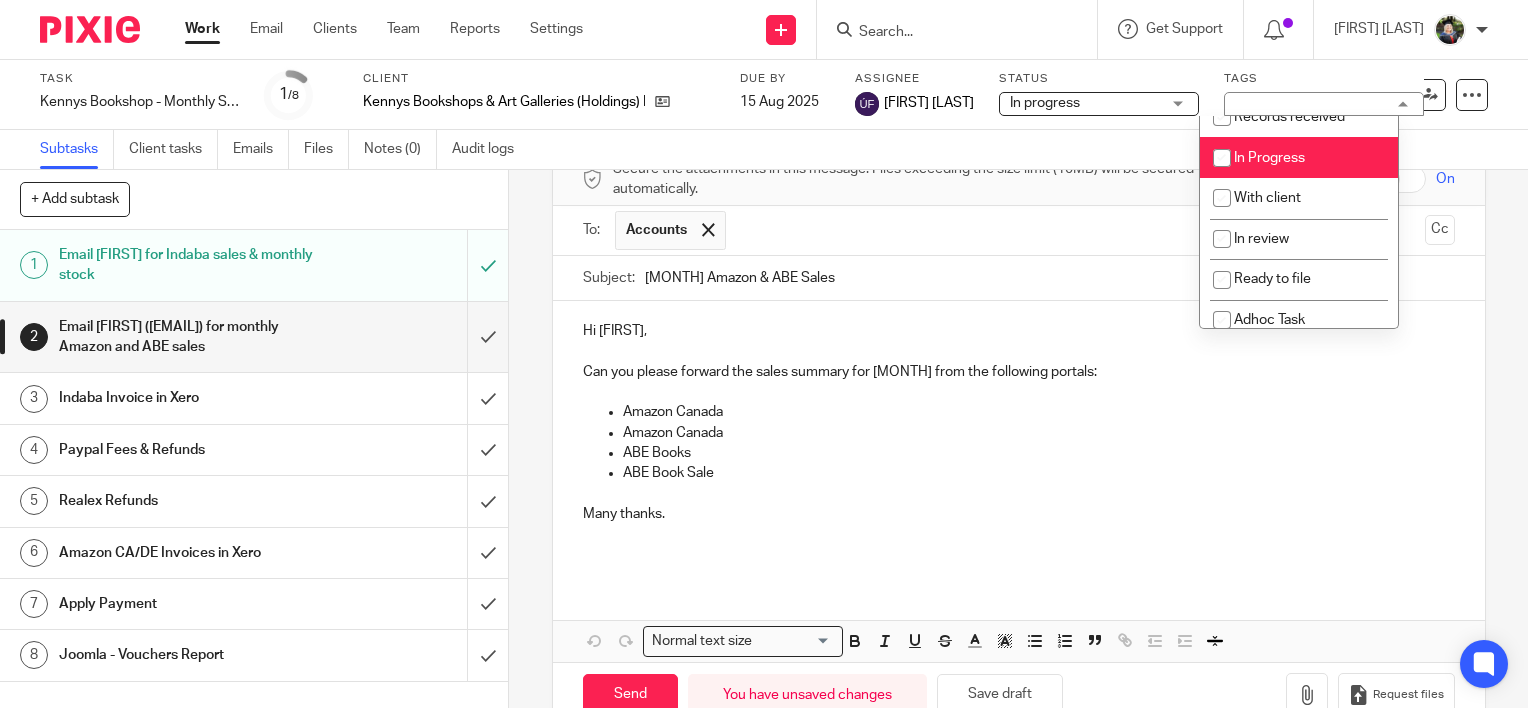 checkbox on "false" 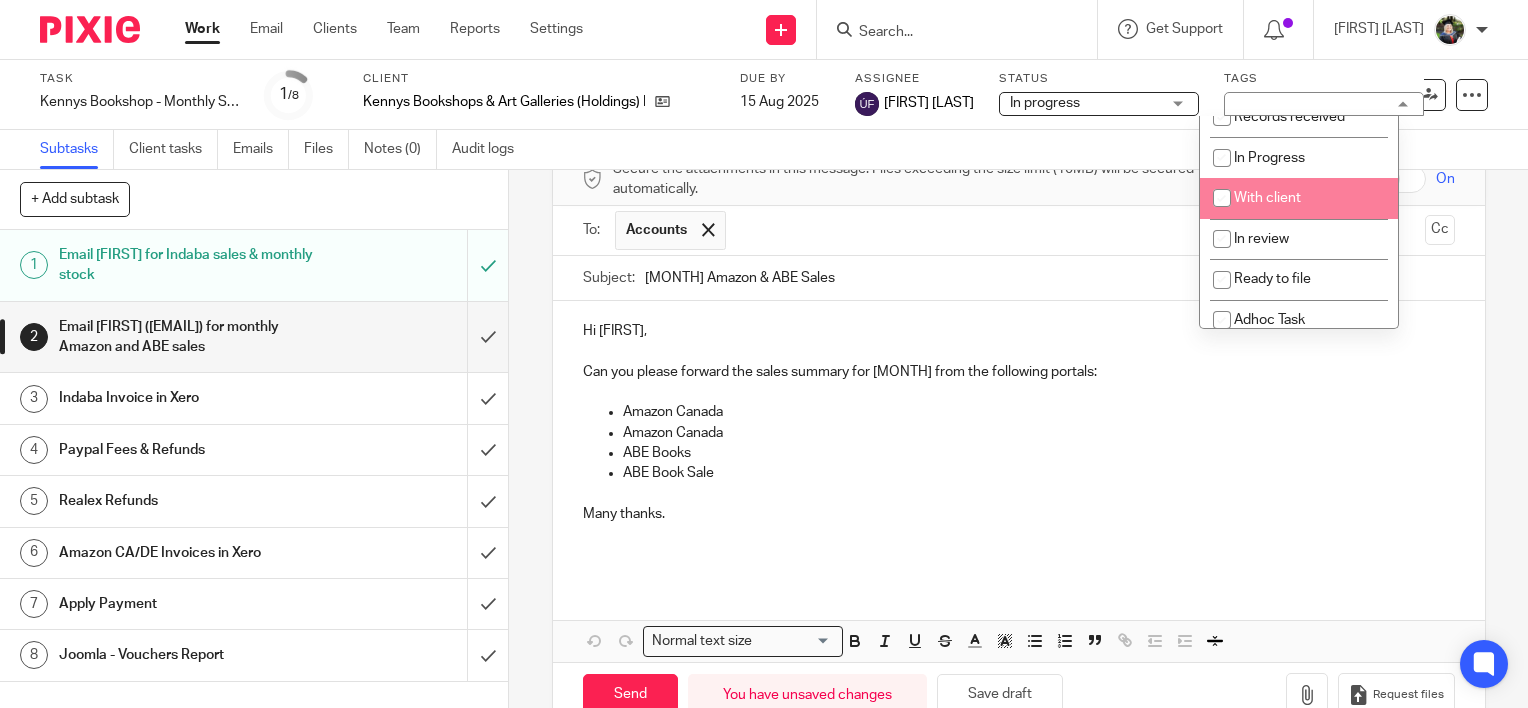 click on "With client" at bounding box center (1299, 198) 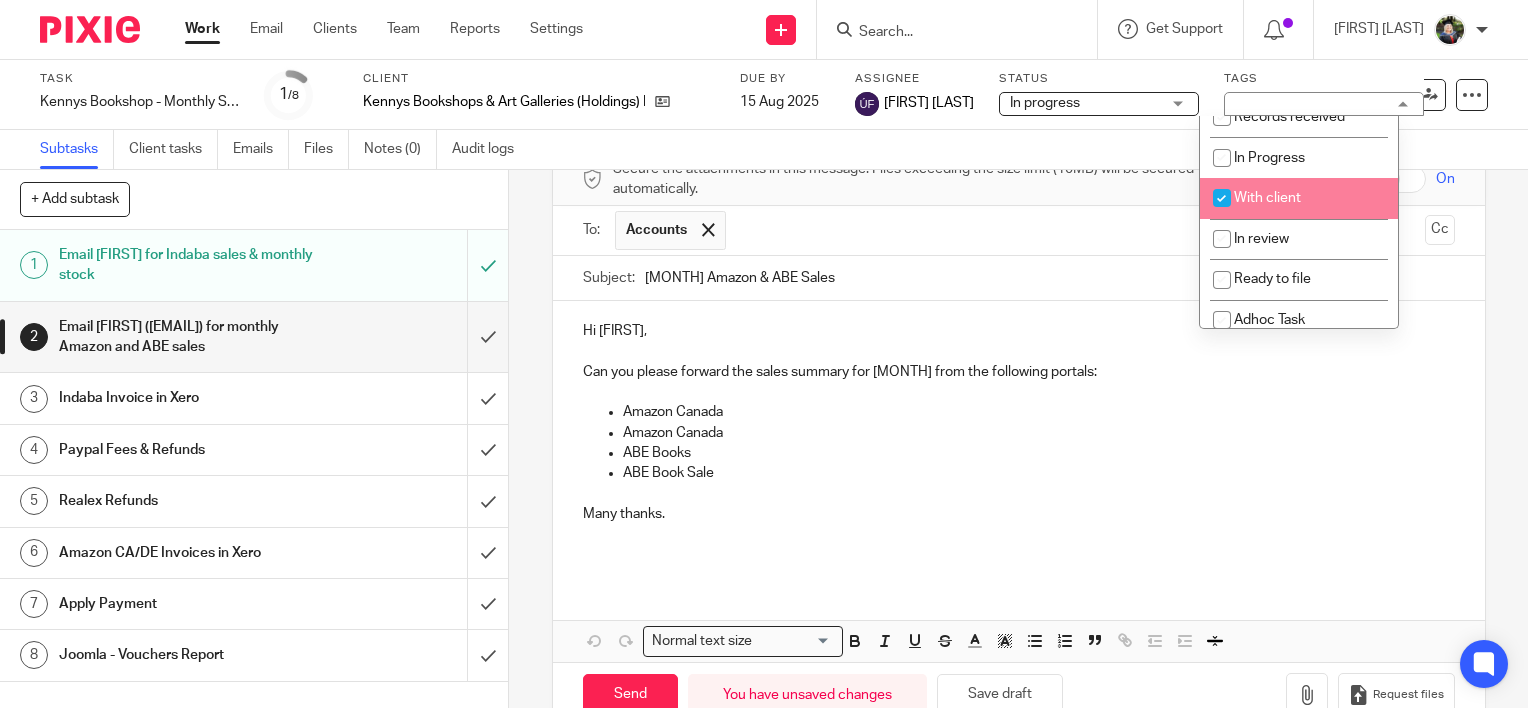 checkbox on "true" 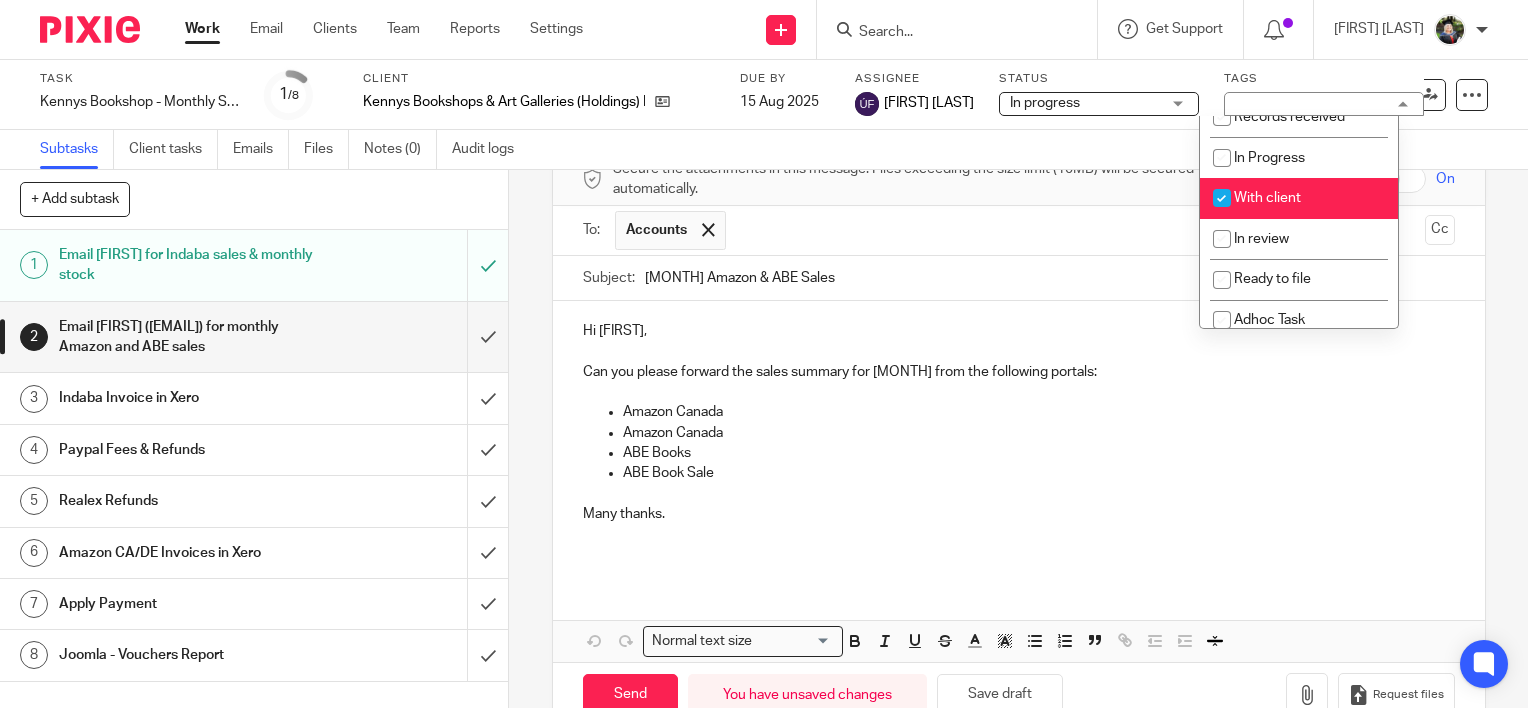 click on "Subtasks
Client tasks
Emails
Files
Notes (0)
Audit logs" at bounding box center [764, 150] 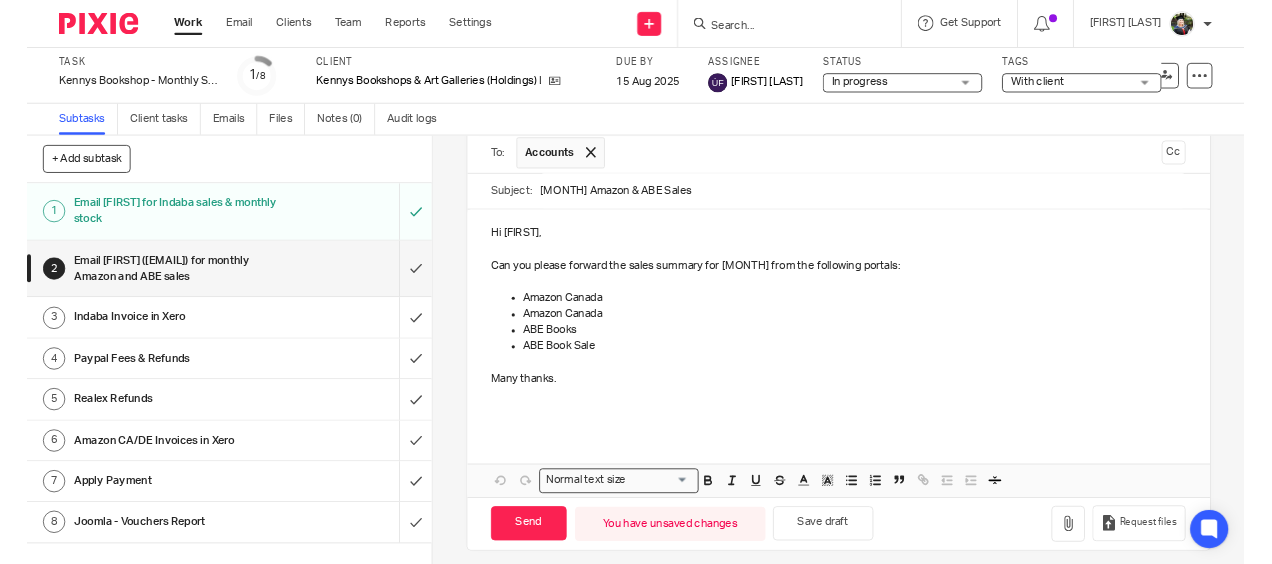 scroll, scrollTop: 158, scrollLeft: 0, axis: vertical 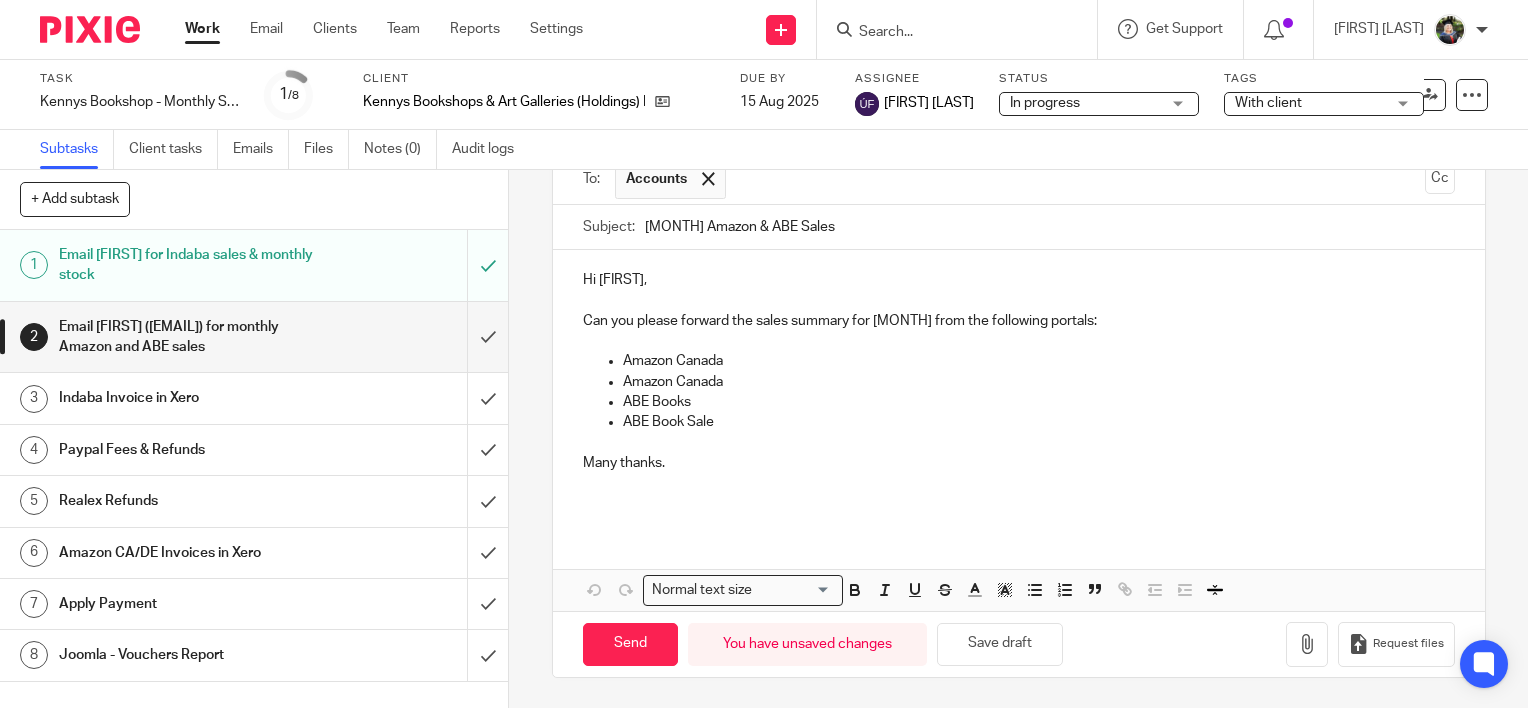 click on "Send
You have unsaved changes
Save draft
Request files" at bounding box center [1019, 644] 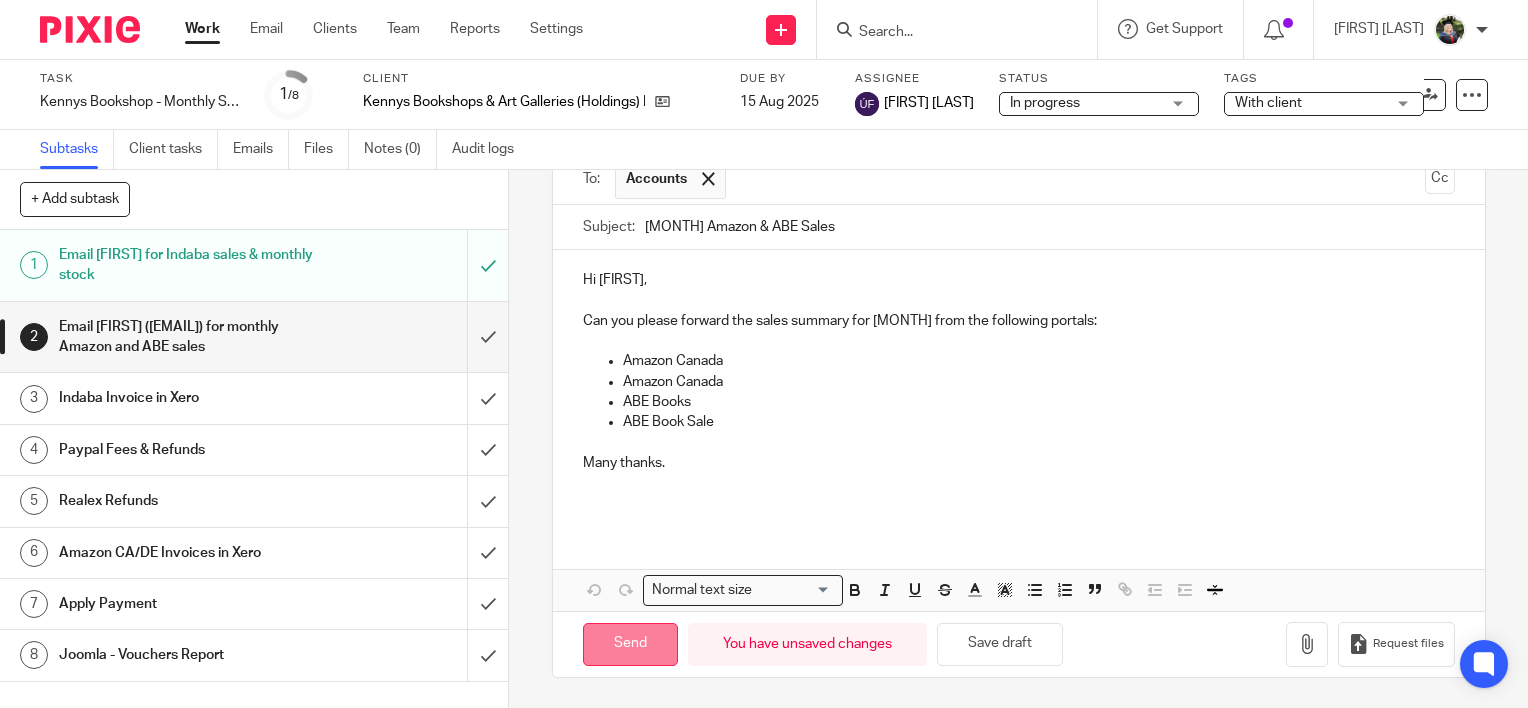 click on "Send" at bounding box center [630, 644] 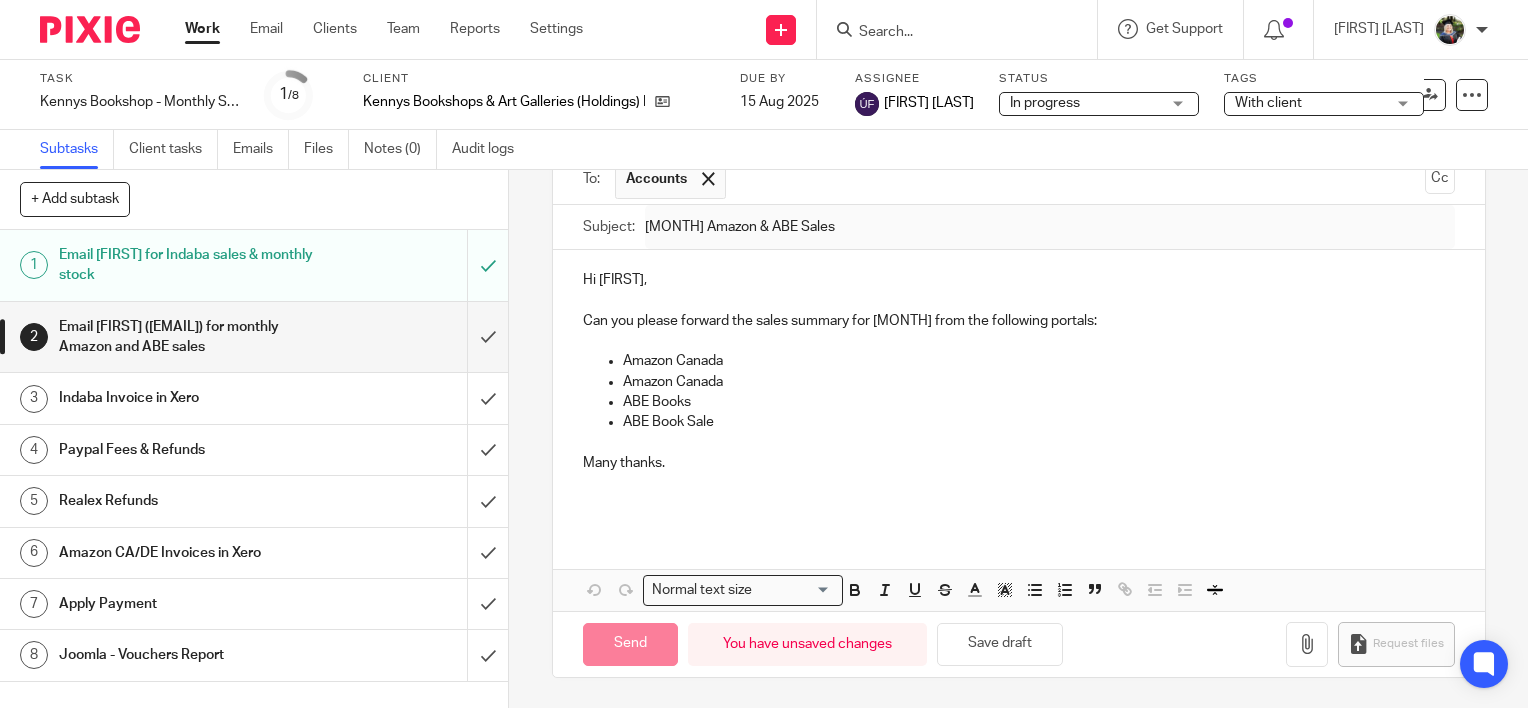 type on "Sent" 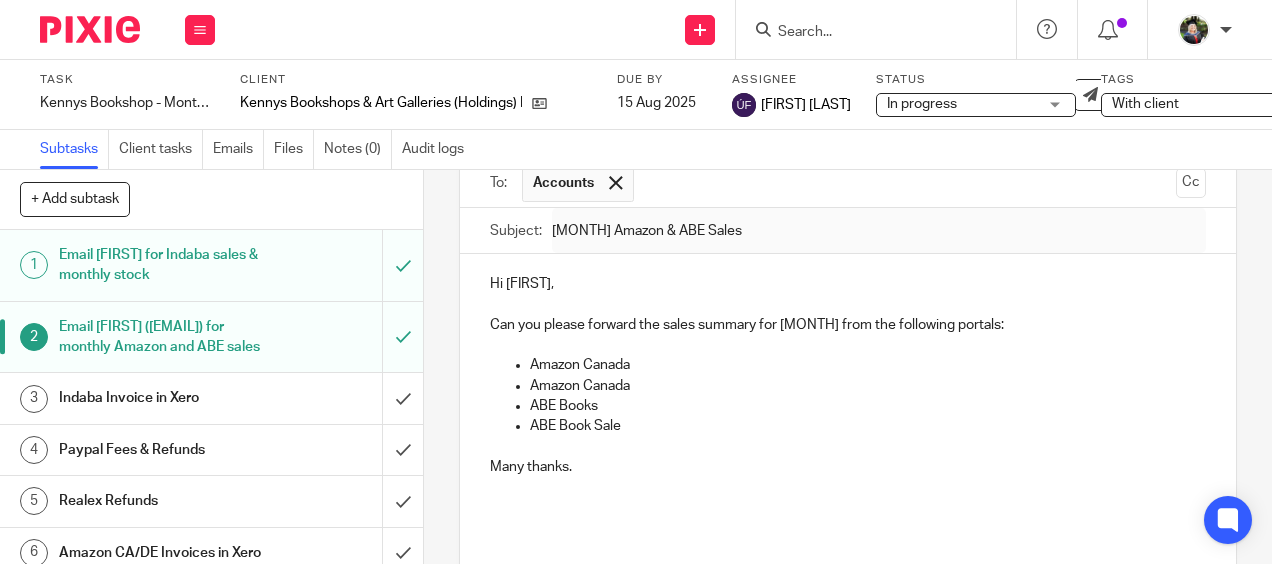 scroll, scrollTop: 157, scrollLeft: 0, axis: vertical 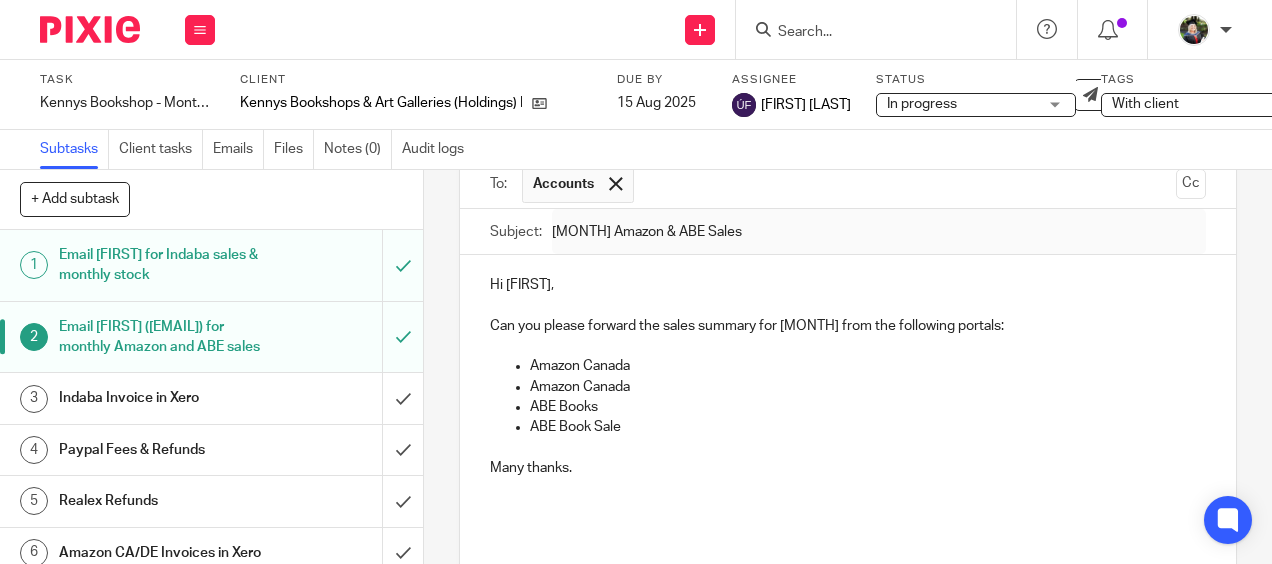 click on "Send new email
Create task
Add client
Request signature
Get Support
Contact via email
Check our documentation
Access the academy
View roadmap" at bounding box center (753, 29) 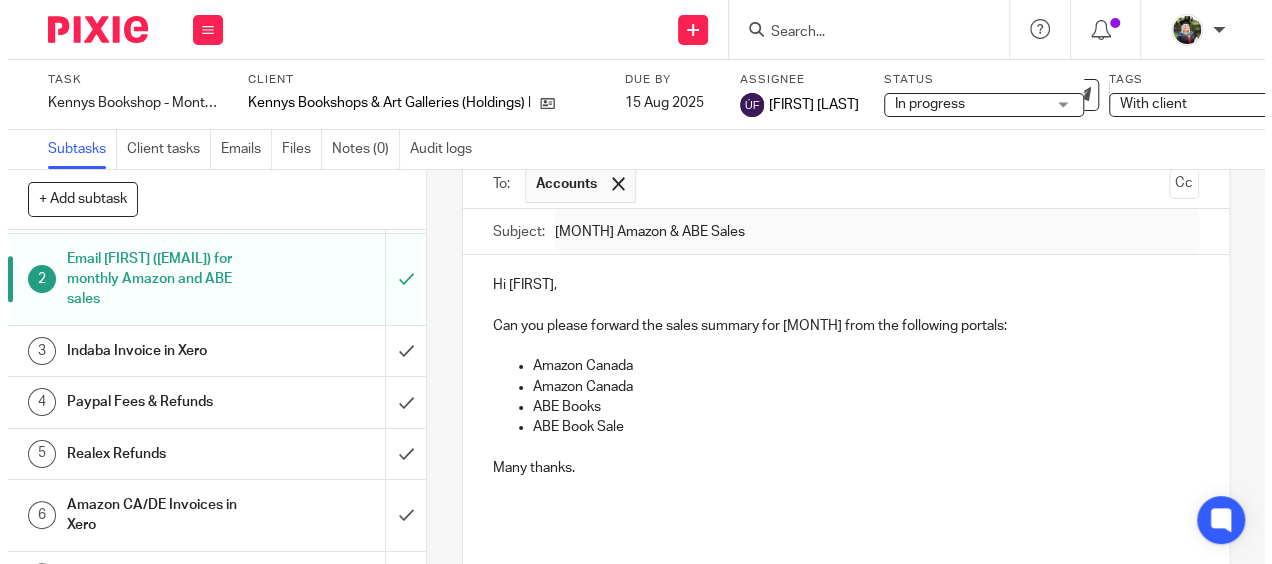 scroll, scrollTop: 0, scrollLeft: 0, axis: both 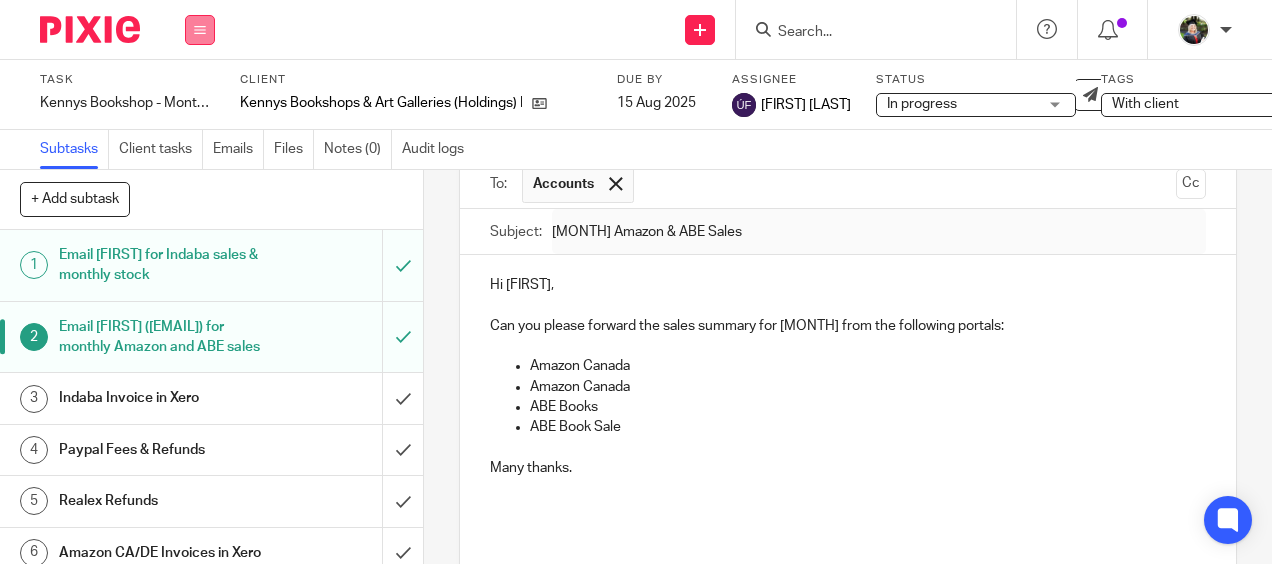 click at bounding box center (200, 30) 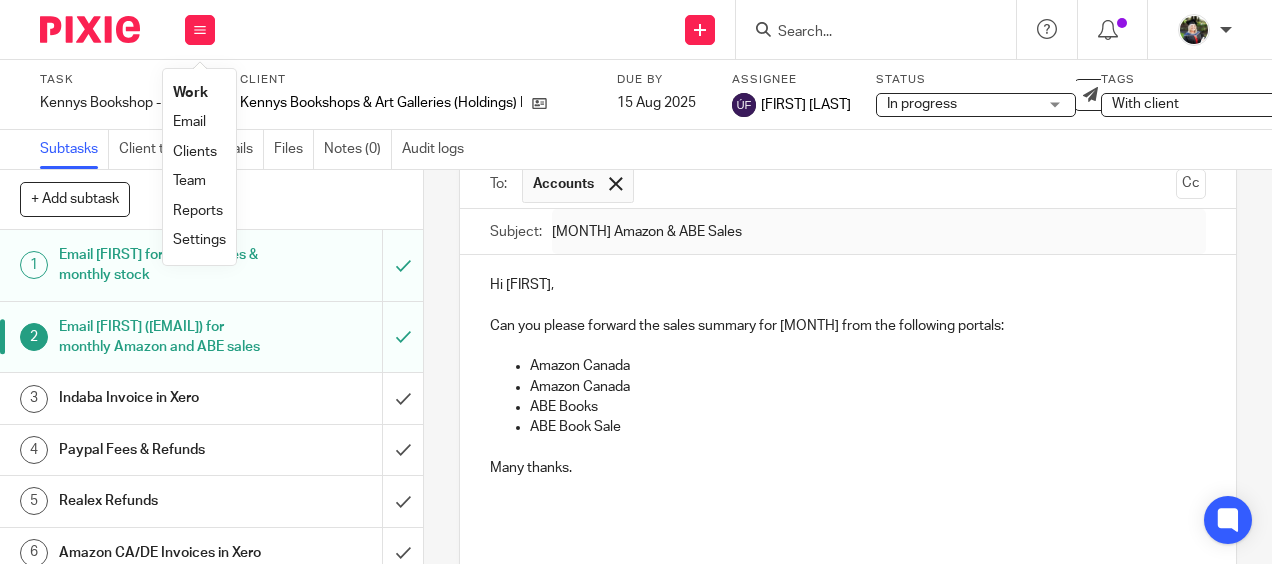 click on "Send new email
Create task
Add client
Request signature
Get Support
Contact via email
Check our documentation
Access the academy
View roadmap" at bounding box center (753, 29) 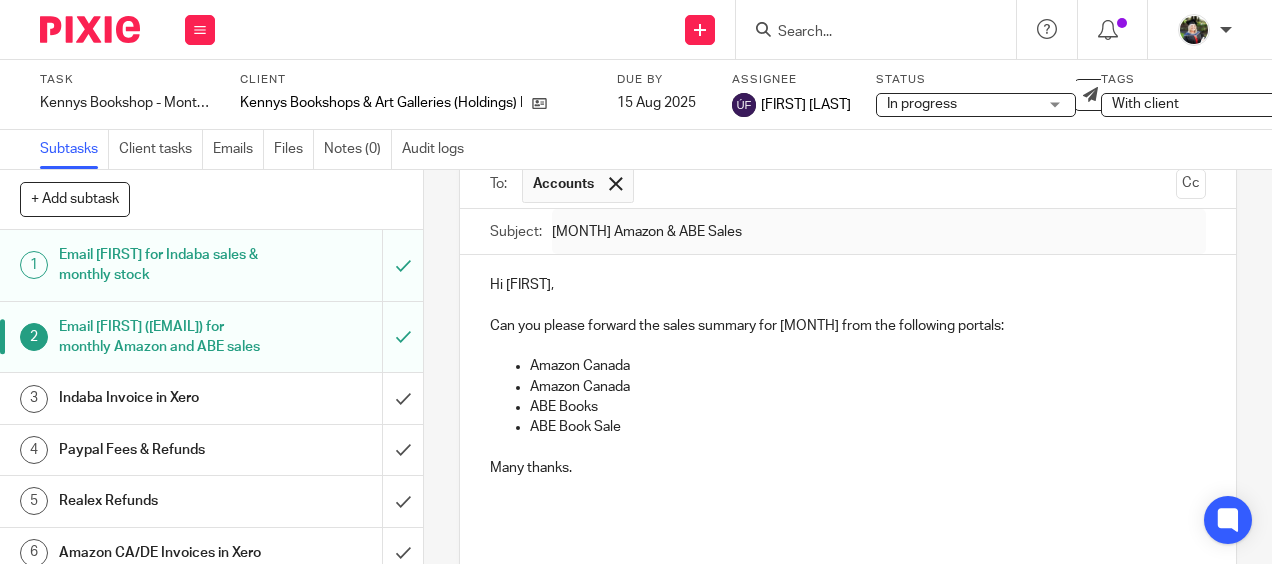 click on "ABE Books" at bounding box center (867, 407) 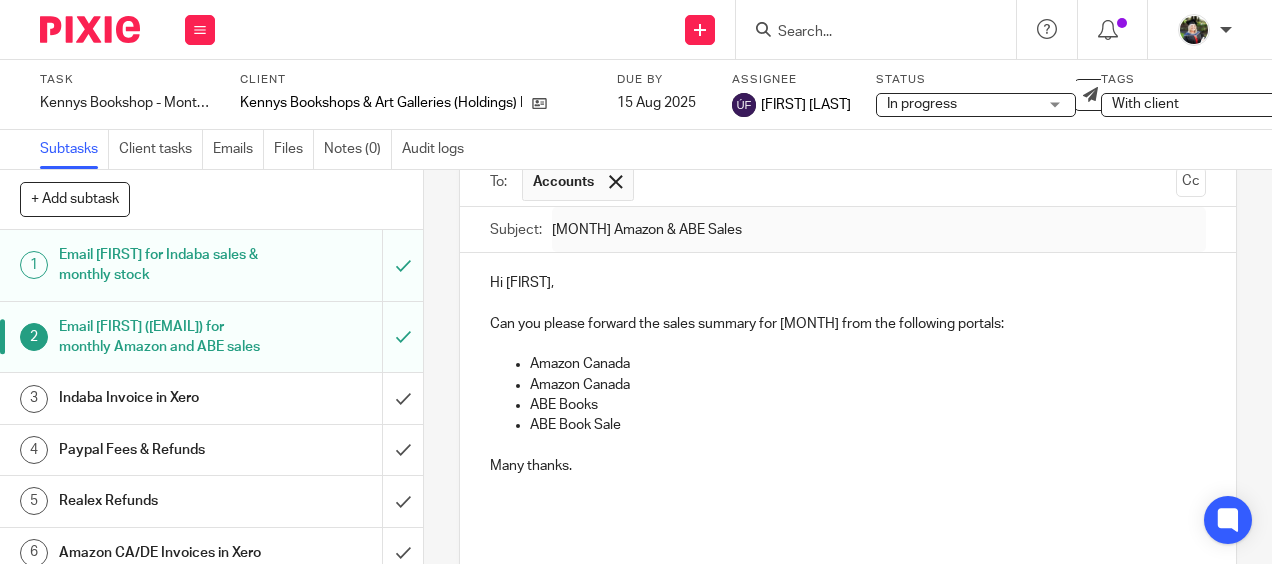 scroll, scrollTop: 0, scrollLeft: 0, axis: both 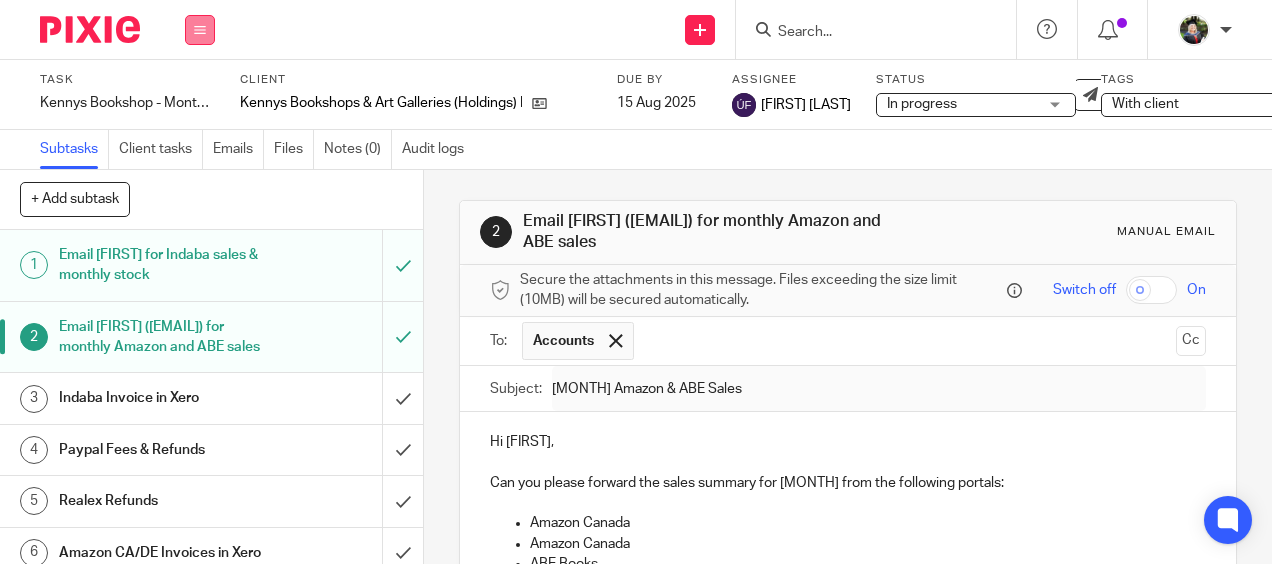 click at bounding box center (200, 30) 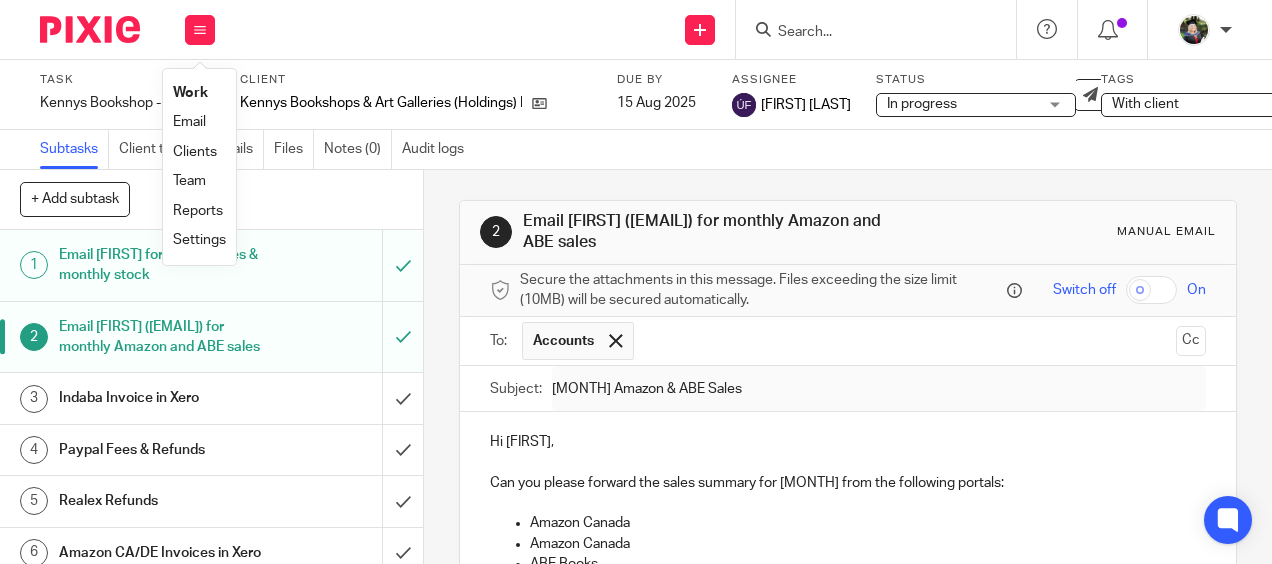 click on "Work" at bounding box center (190, 93) 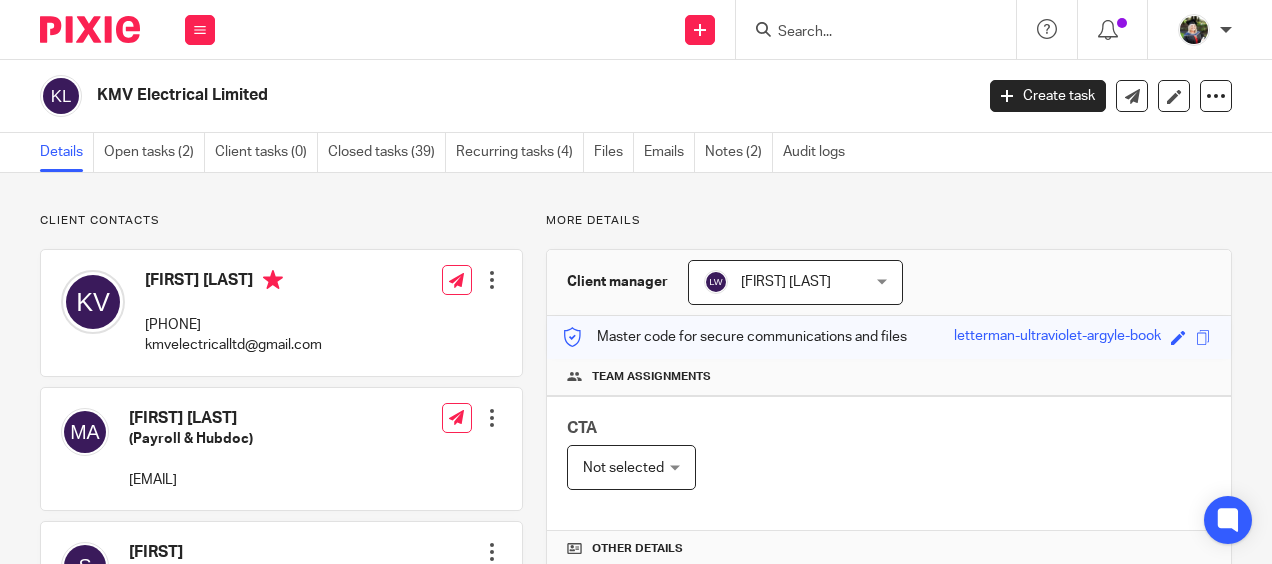 scroll, scrollTop: 0, scrollLeft: 0, axis: both 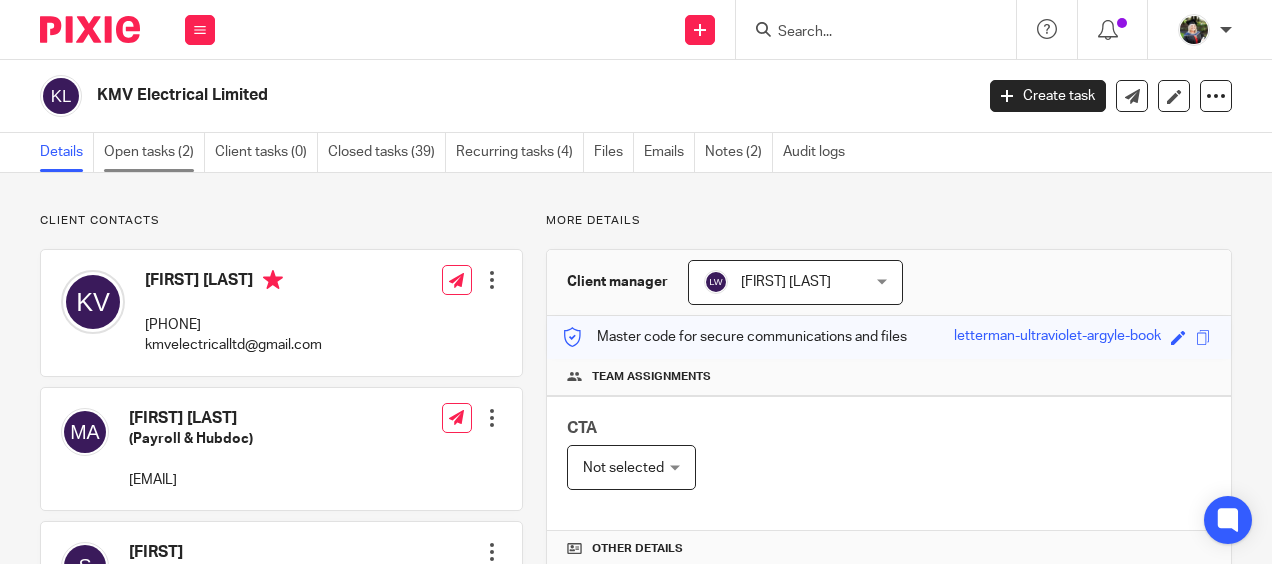 drag, startPoint x: 137, startPoint y: 152, endPoint x: 152, endPoint y: 162, distance: 18.027756 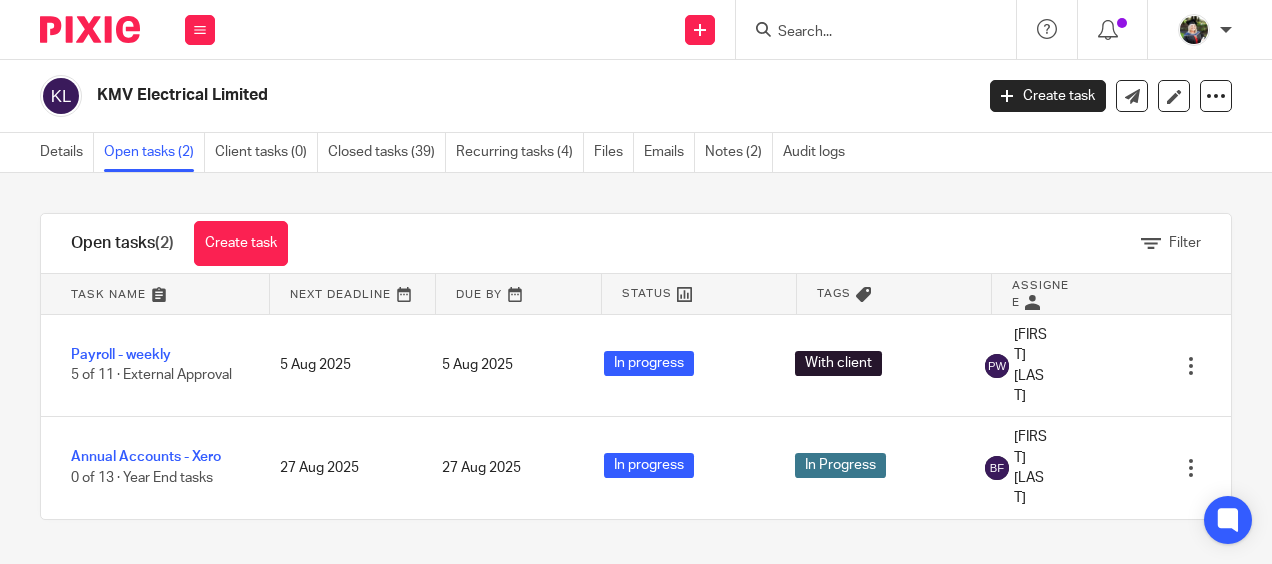 scroll, scrollTop: 0, scrollLeft: 0, axis: both 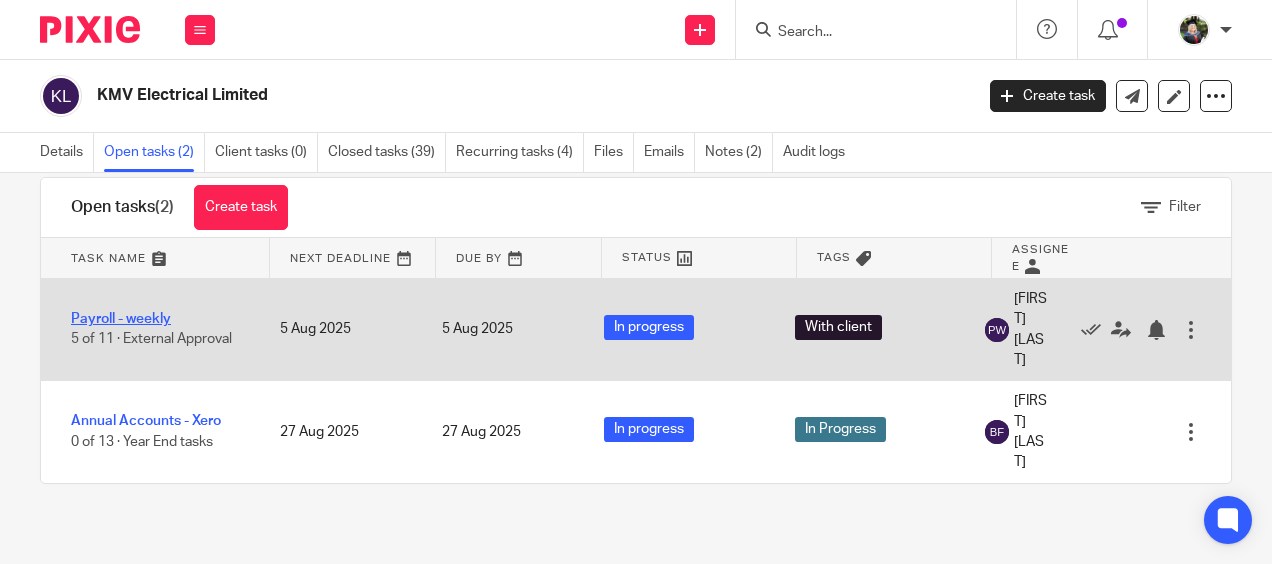 click on "Payroll - weekly" at bounding box center [121, 319] 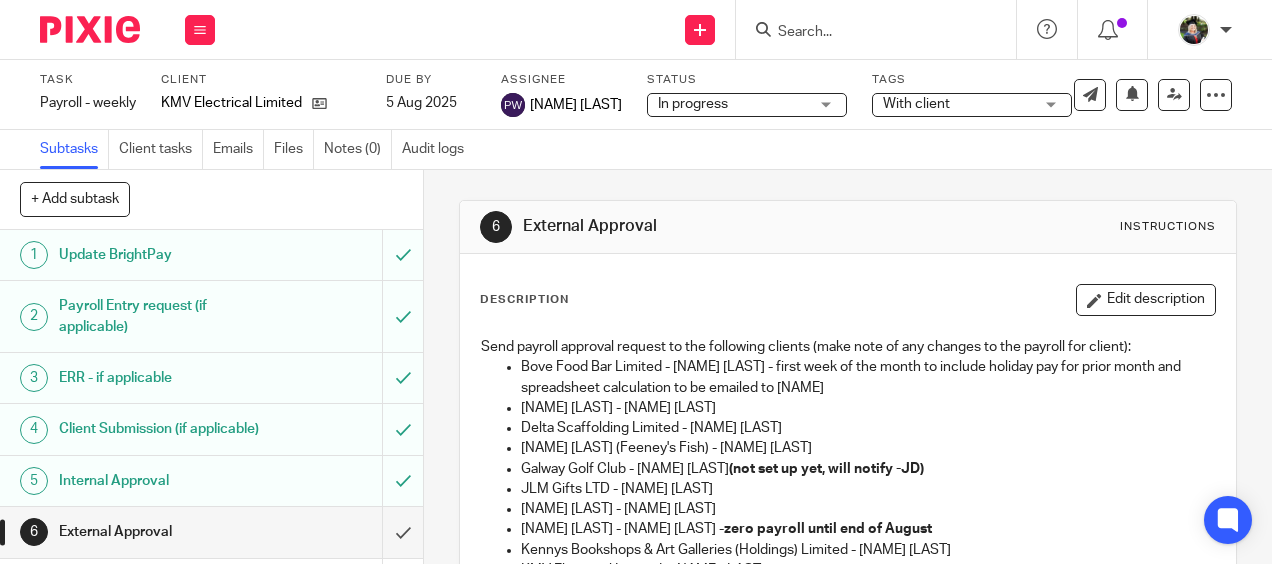 scroll, scrollTop: 0, scrollLeft: 0, axis: both 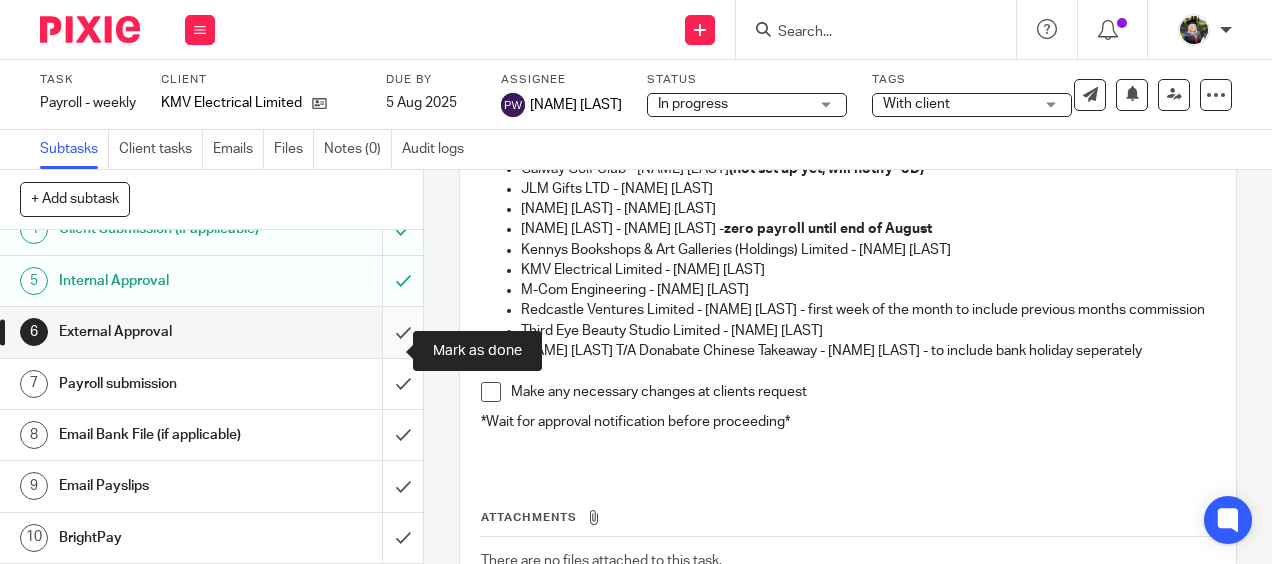 click at bounding box center (211, 332) 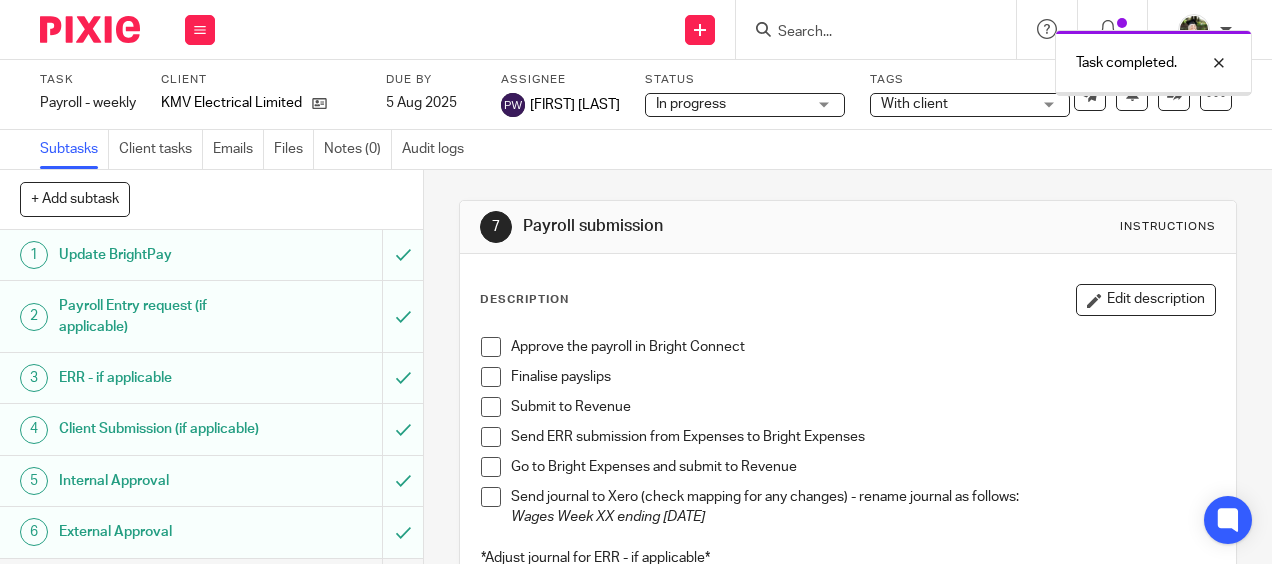 scroll, scrollTop: 0, scrollLeft: 0, axis: both 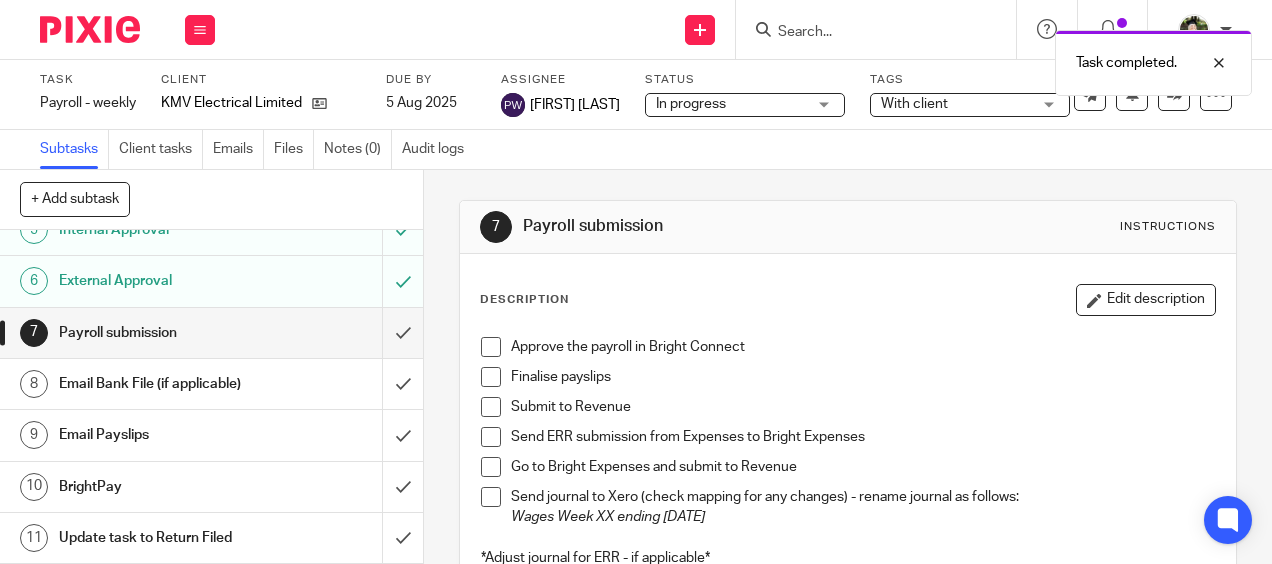 click at bounding box center (491, 347) 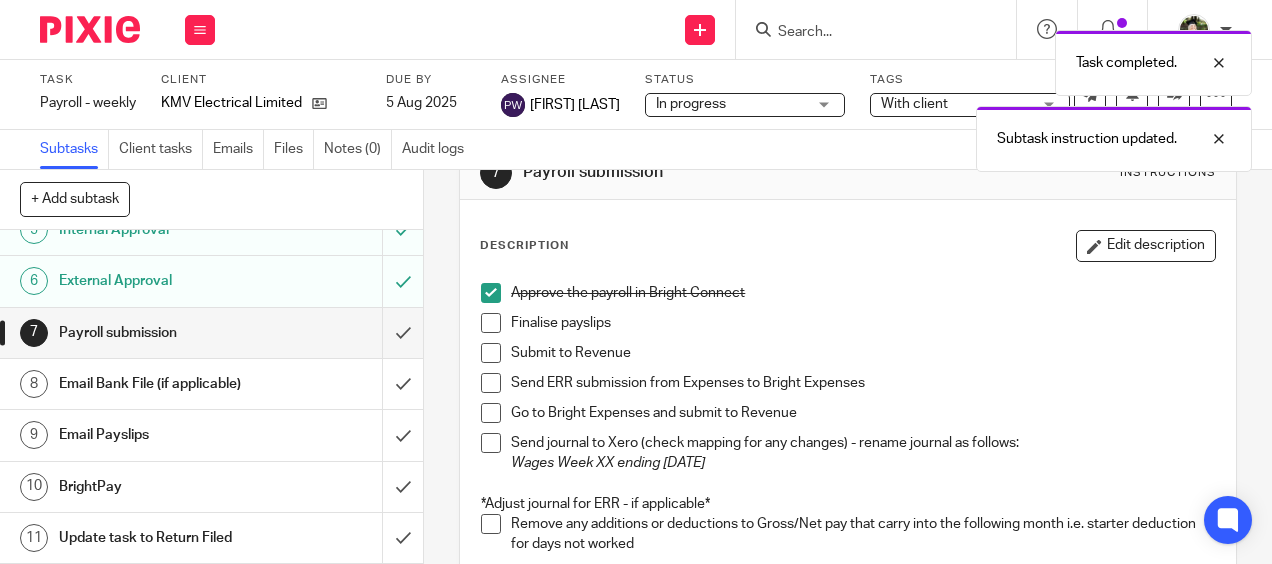 scroll, scrollTop: 100, scrollLeft: 0, axis: vertical 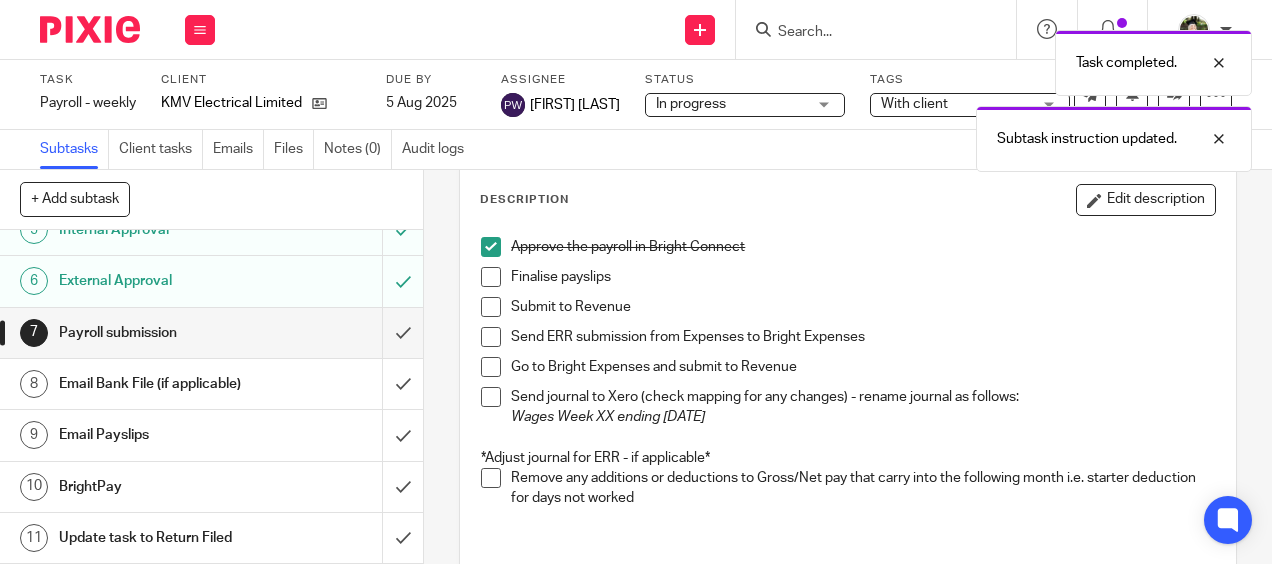 click at bounding box center [491, 277] 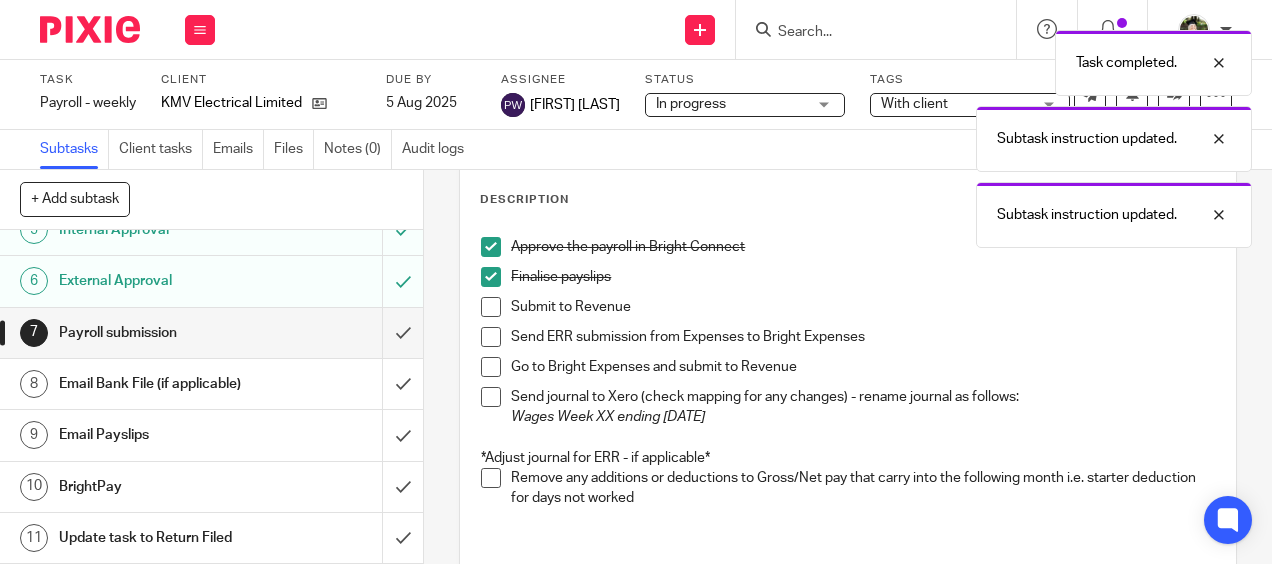 click at bounding box center (491, 307) 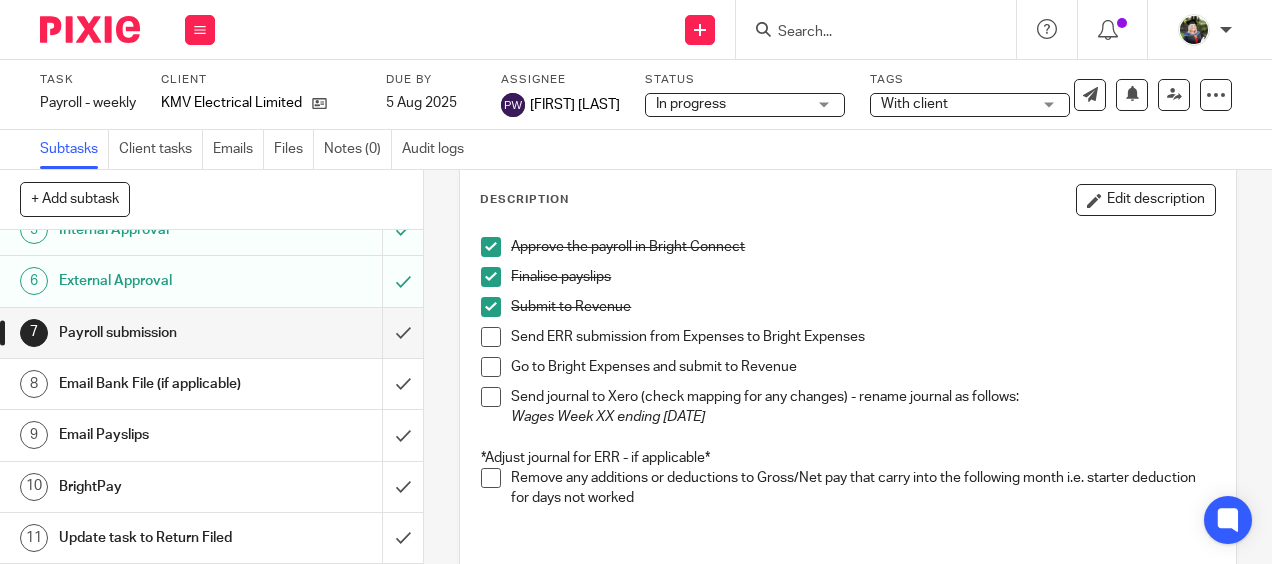 click at bounding box center [491, 337] 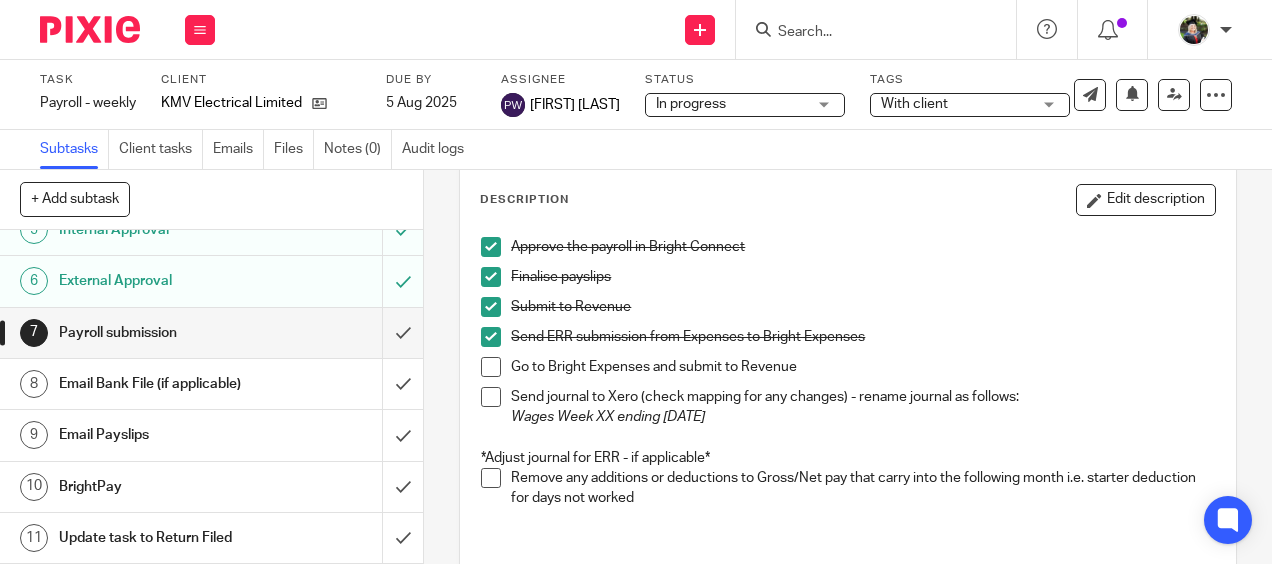 drag, startPoint x: 486, startPoint y: 362, endPoint x: 487, endPoint y: 376, distance: 14.035668 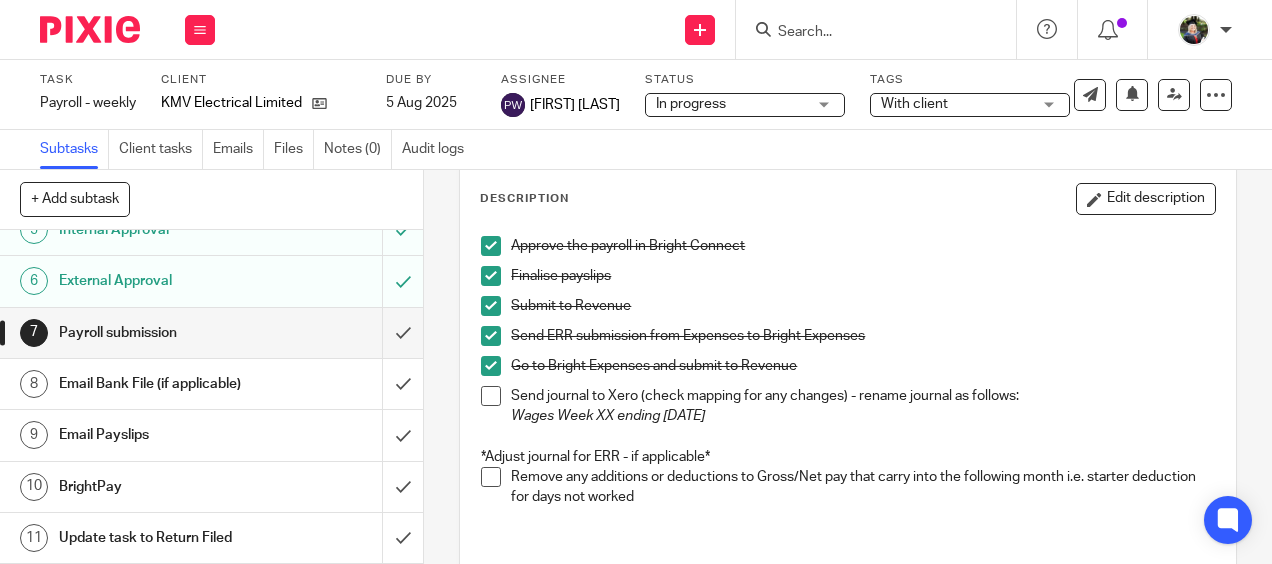 scroll, scrollTop: 201, scrollLeft: 0, axis: vertical 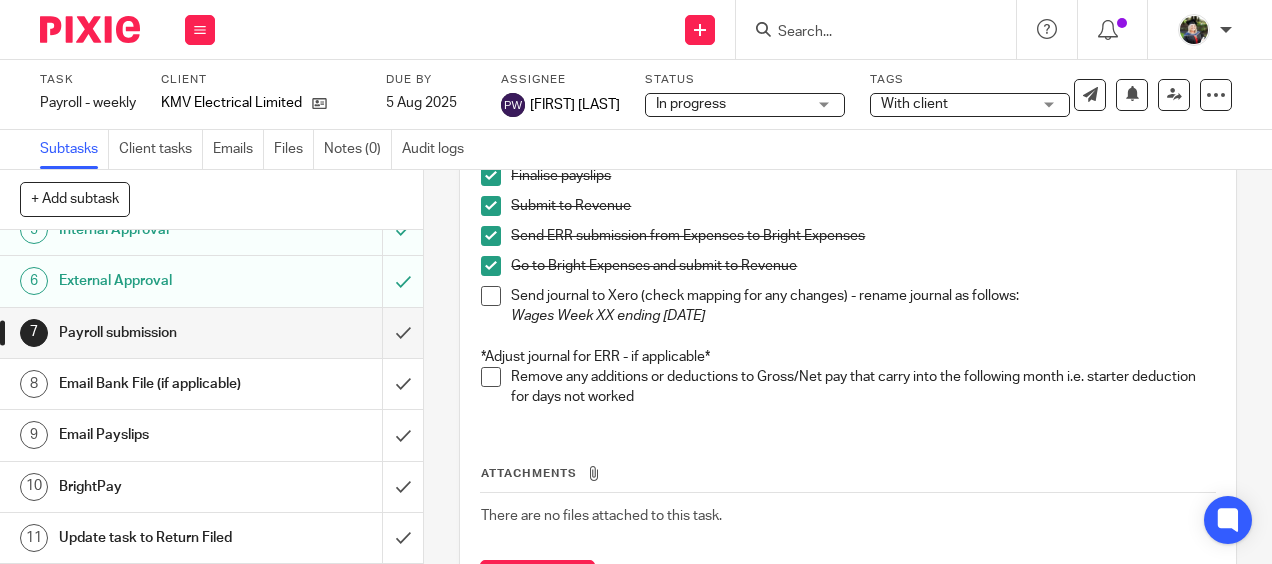 click at bounding box center [491, 296] 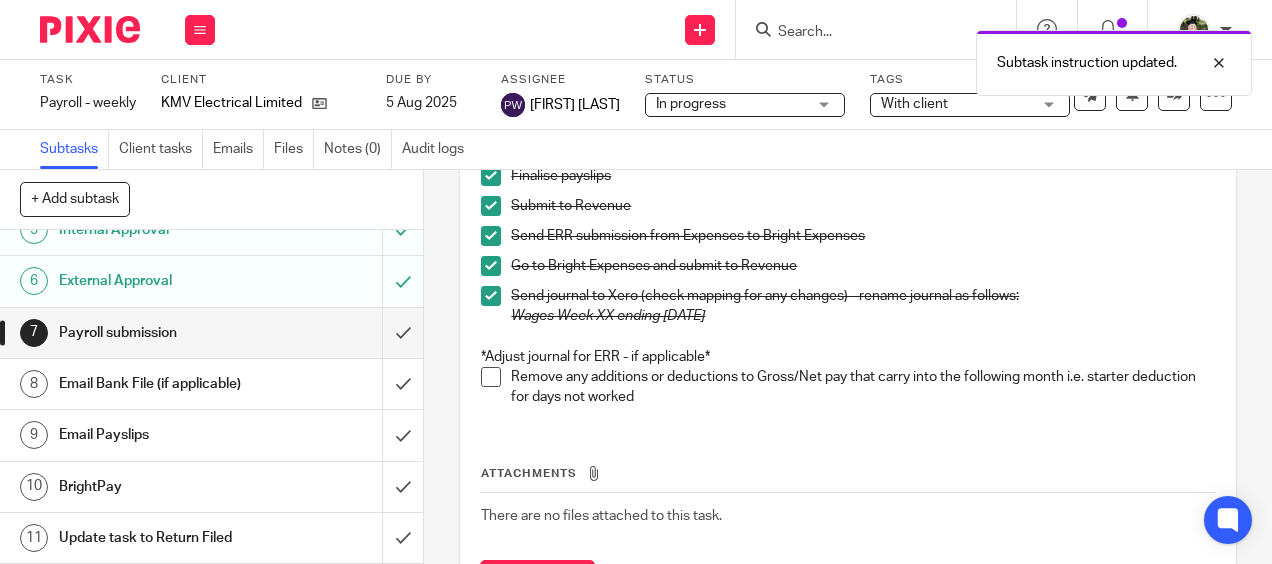 scroll, scrollTop: 301, scrollLeft: 0, axis: vertical 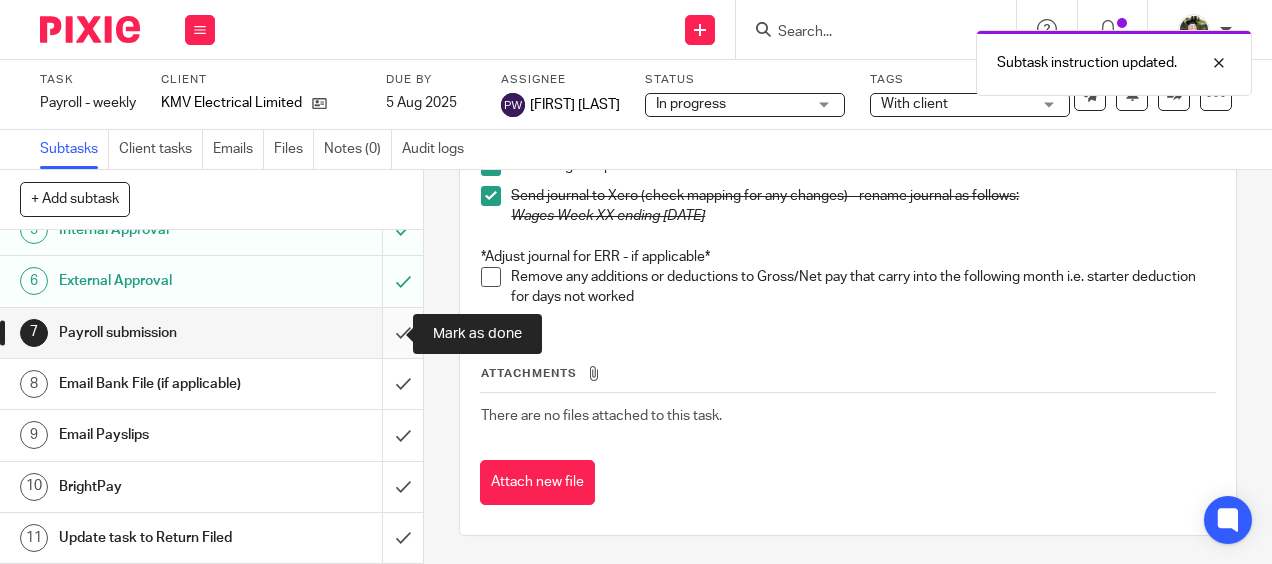 click at bounding box center [211, 333] 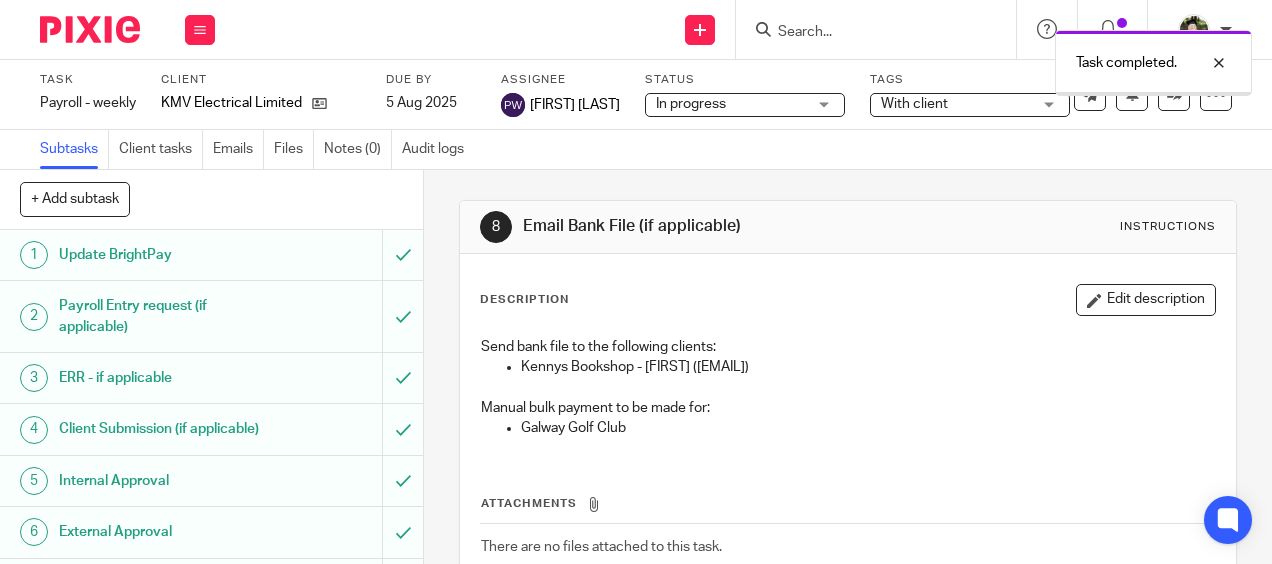 scroll, scrollTop: 0, scrollLeft: 0, axis: both 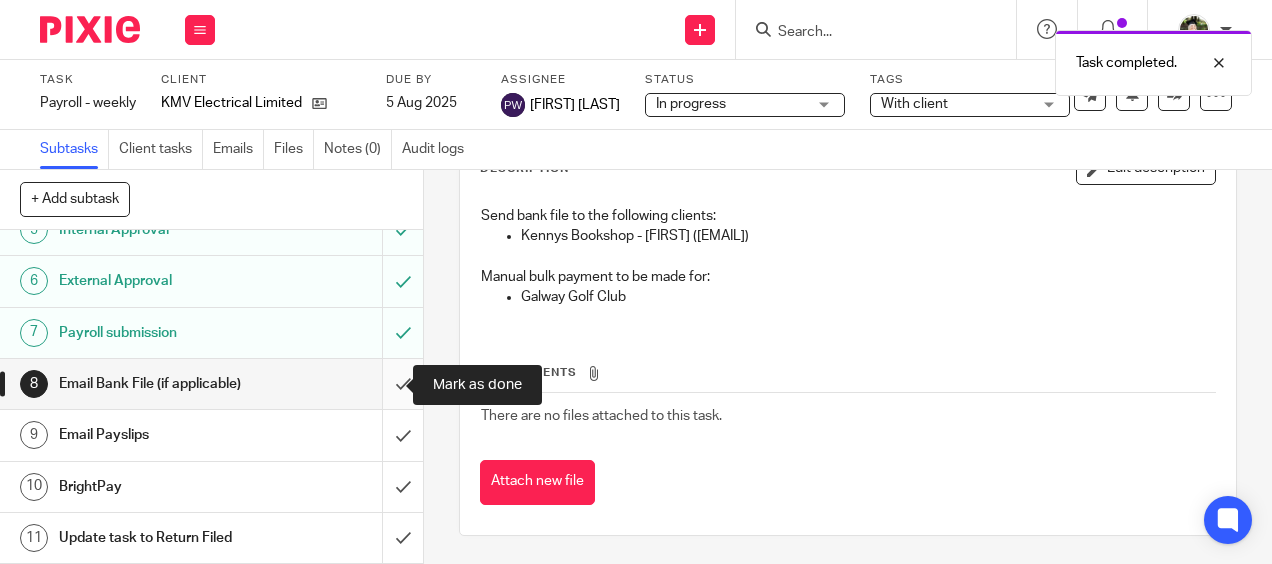 click at bounding box center (211, 384) 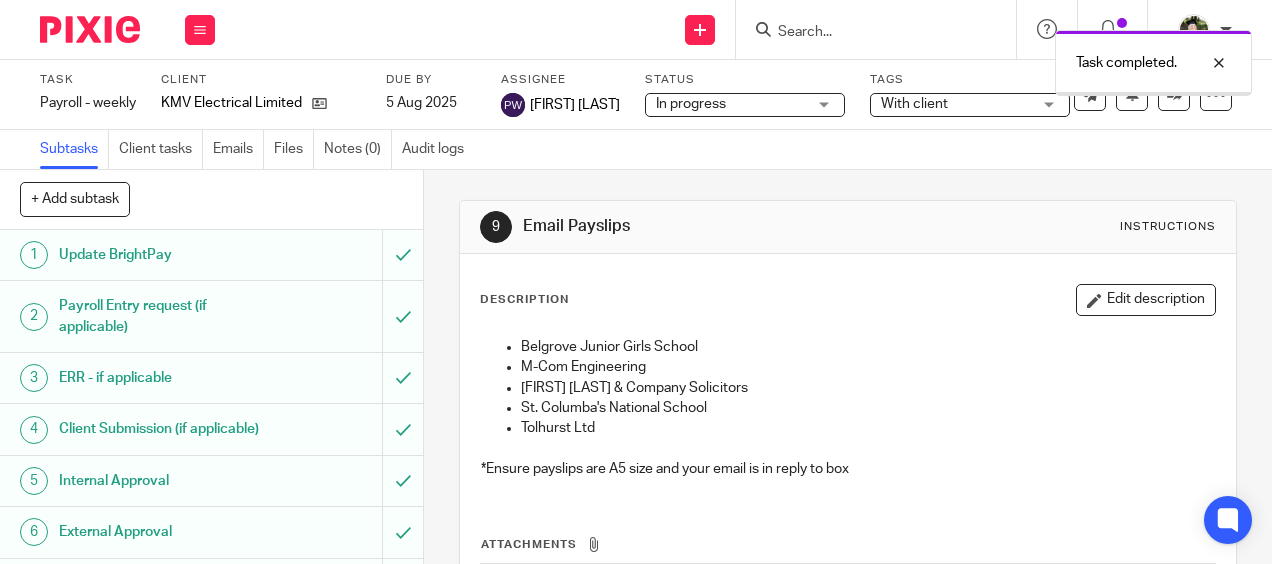 scroll, scrollTop: 0, scrollLeft: 0, axis: both 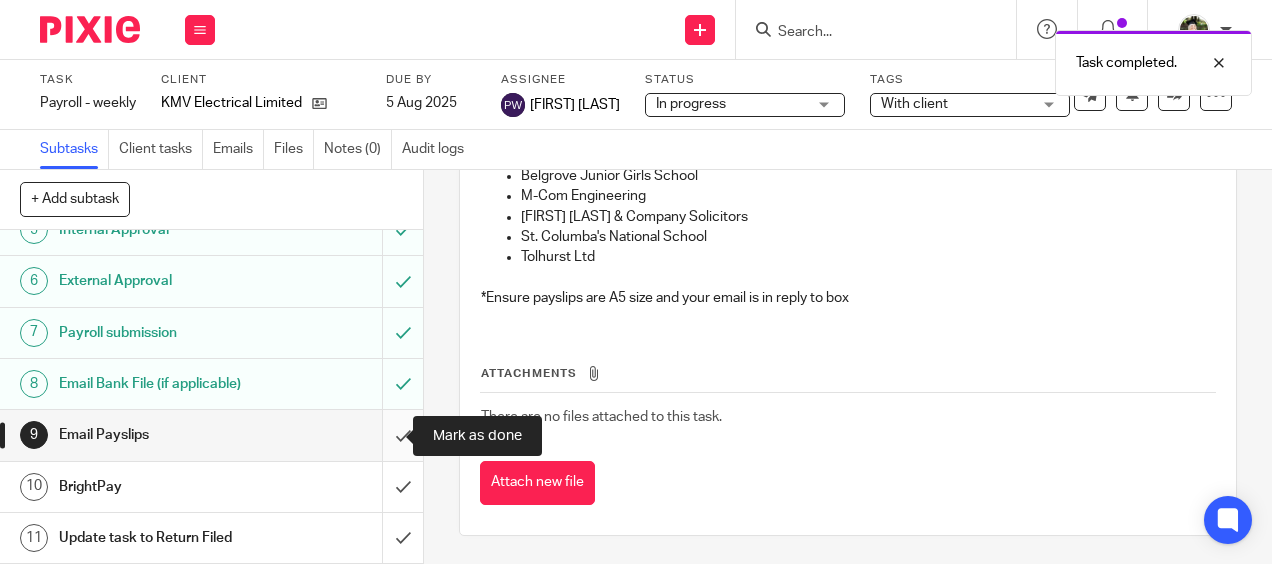 click at bounding box center (211, 435) 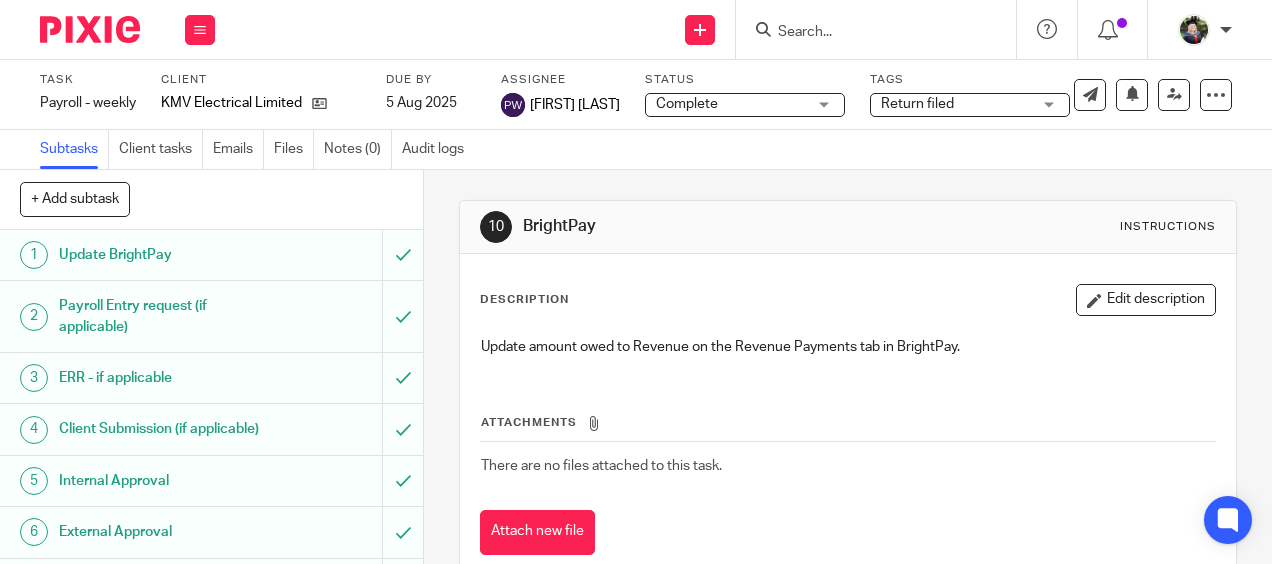 scroll, scrollTop: 0, scrollLeft: 0, axis: both 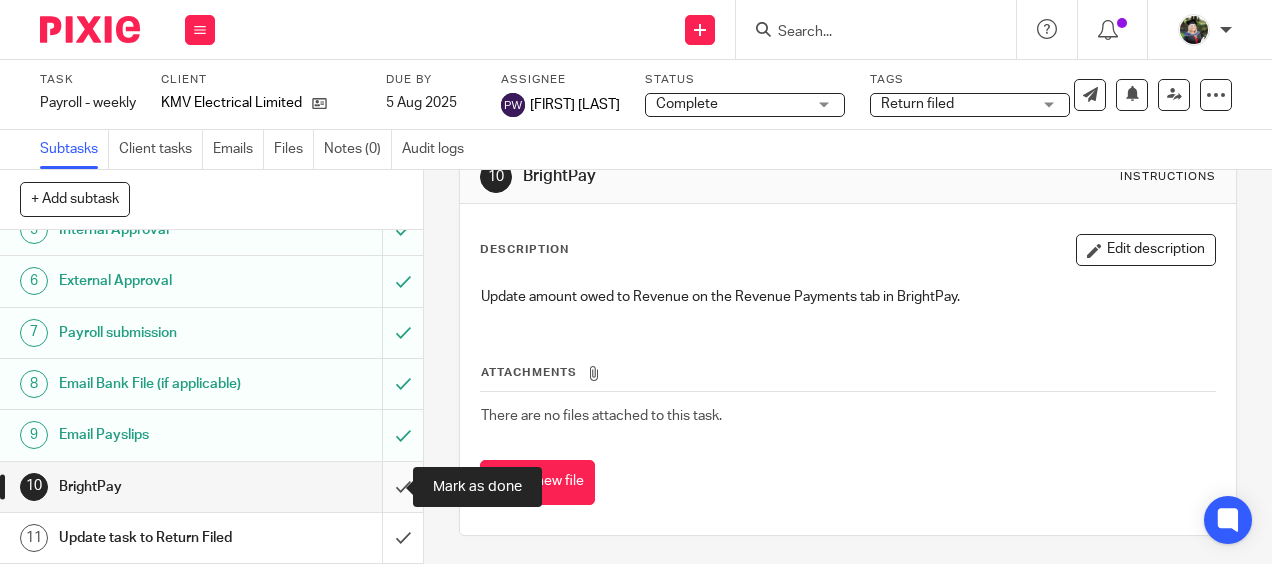 click at bounding box center (211, 487) 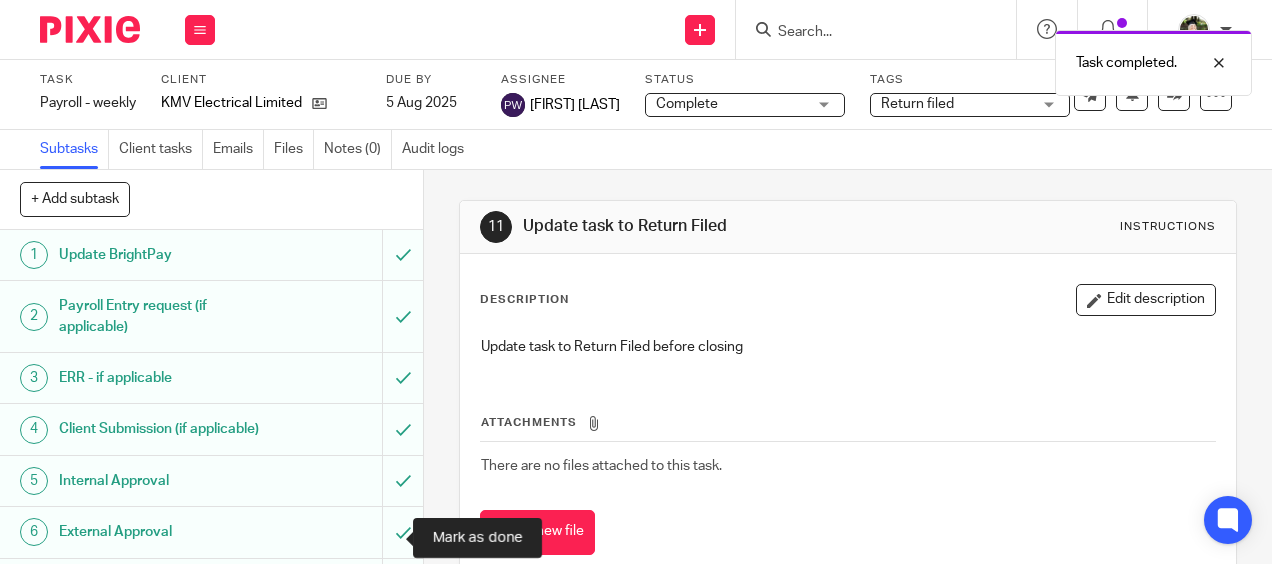 scroll, scrollTop: 0, scrollLeft: 0, axis: both 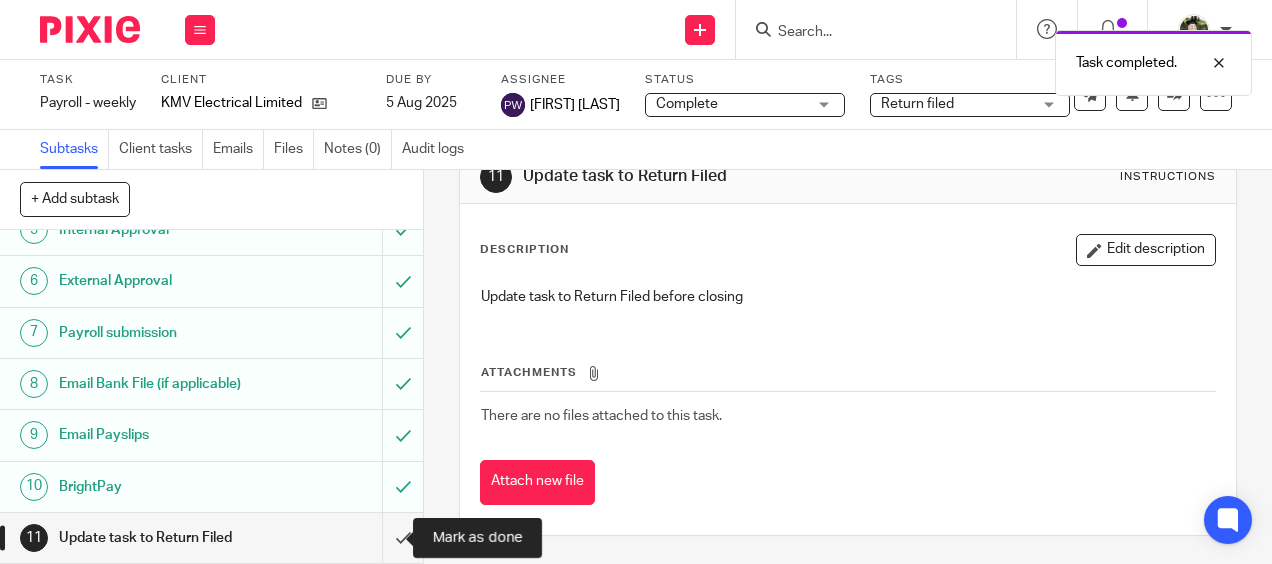 click at bounding box center [211, 538] 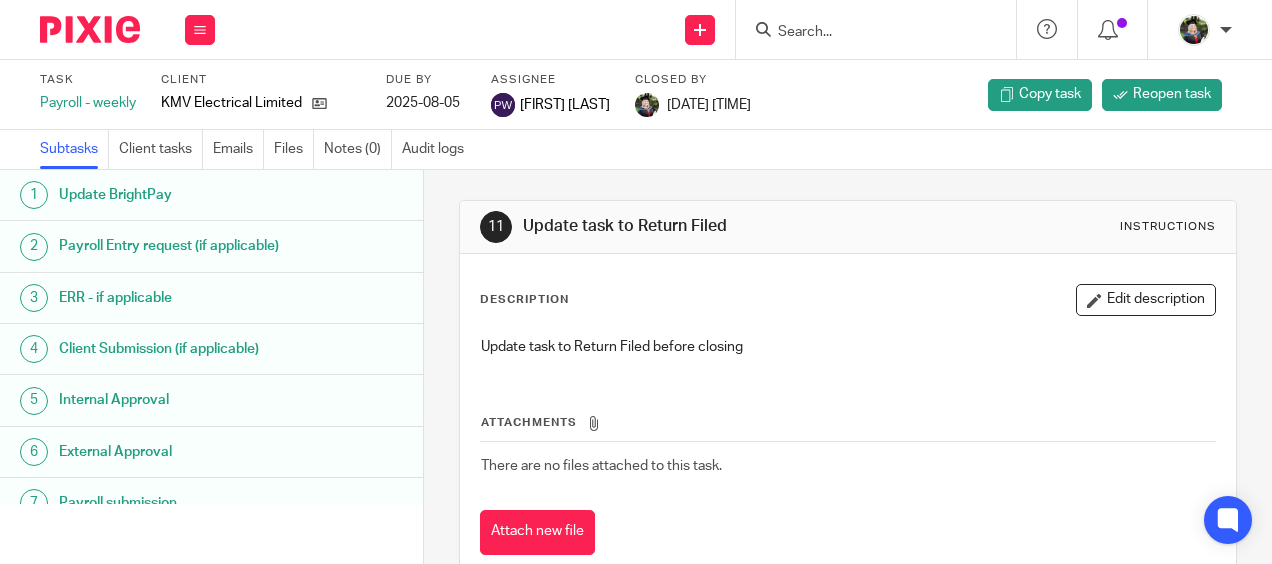 scroll, scrollTop: 0, scrollLeft: 0, axis: both 